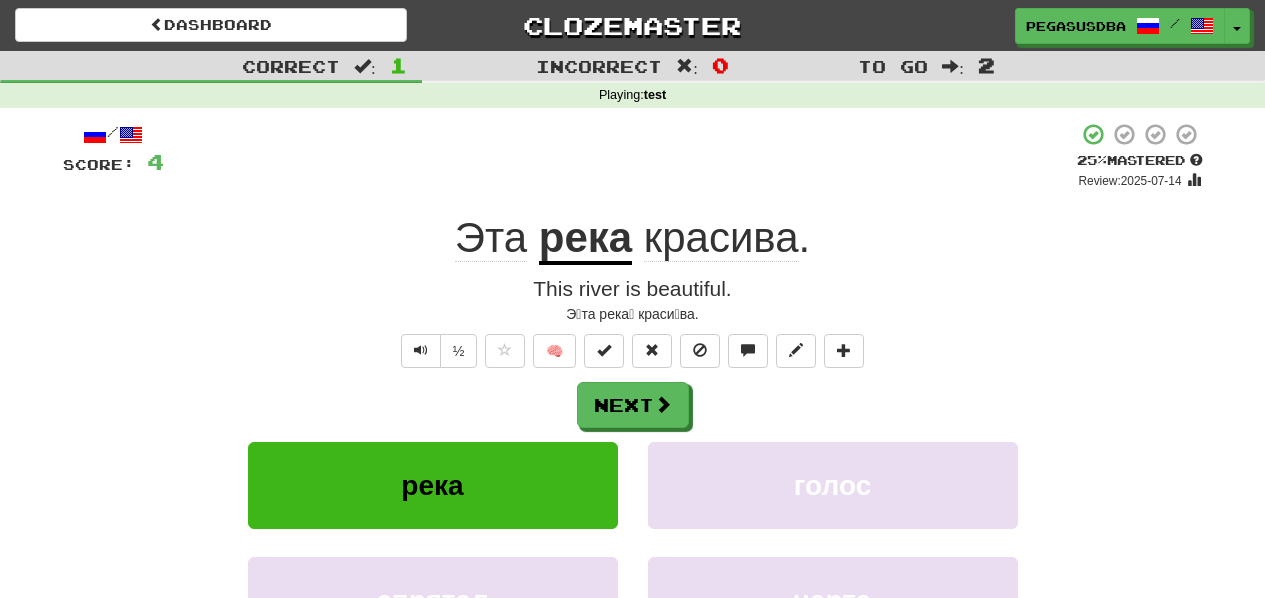 scroll, scrollTop: 0, scrollLeft: 0, axis: both 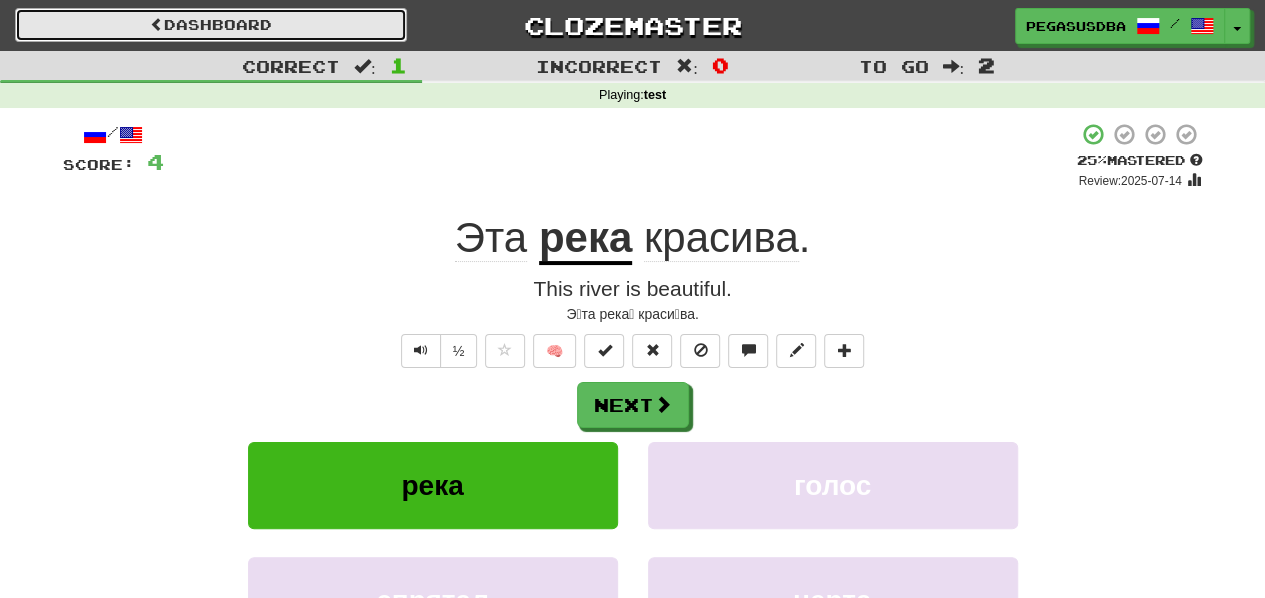 click on "Dashboard" at bounding box center (211, 25) 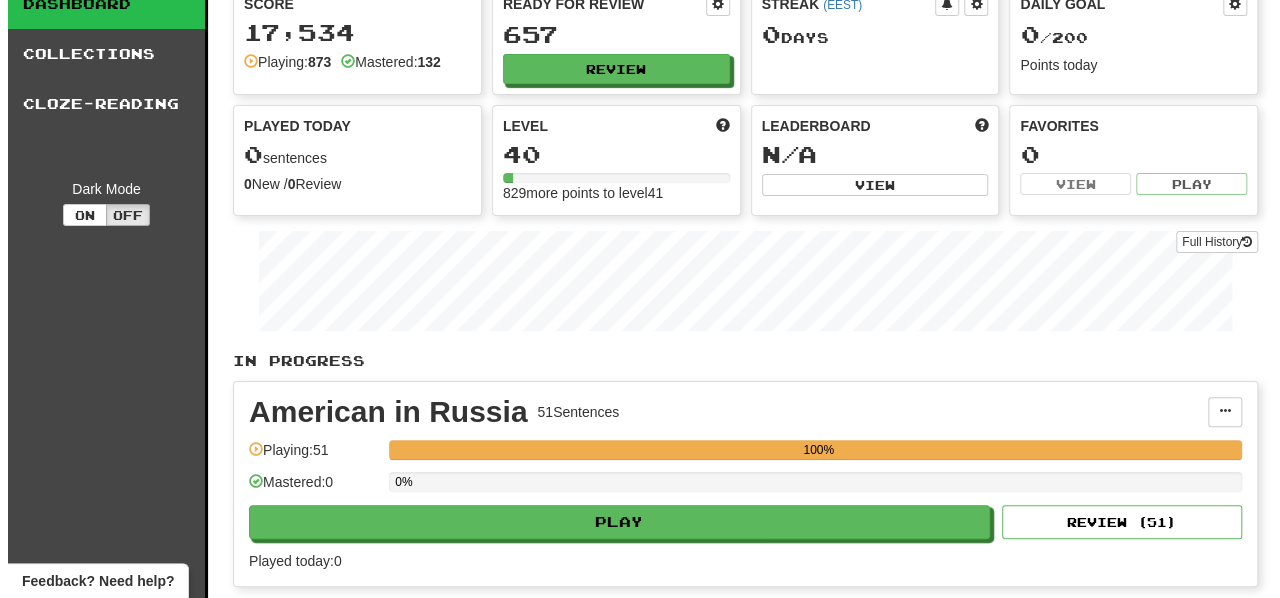 scroll, scrollTop: 85, scrollLeft: 0, axis: vertical 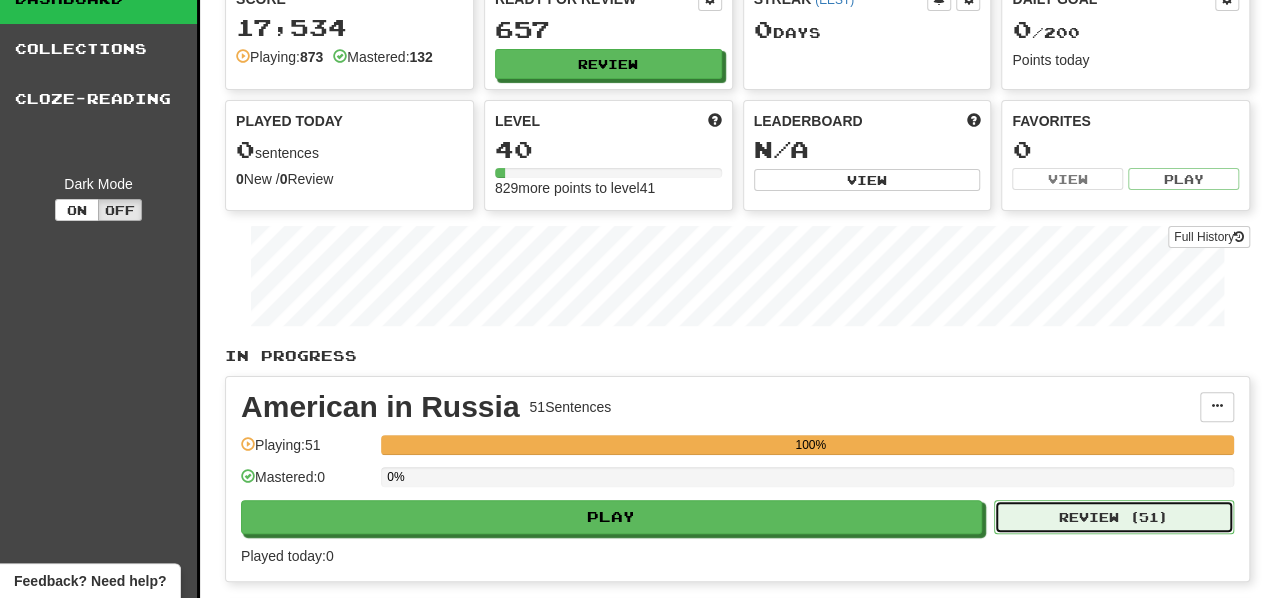click on "Review ( 51 )" at bounding box center [1114, 517] 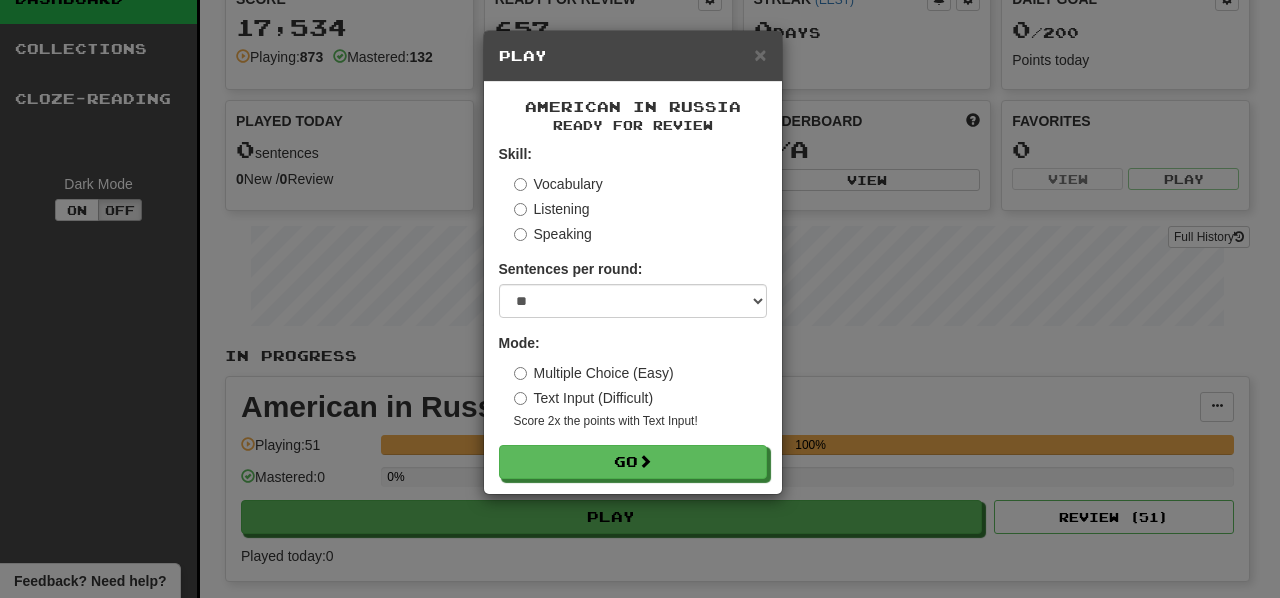 click on "Text Input (Difficult)" at bounding box center (584, 398) 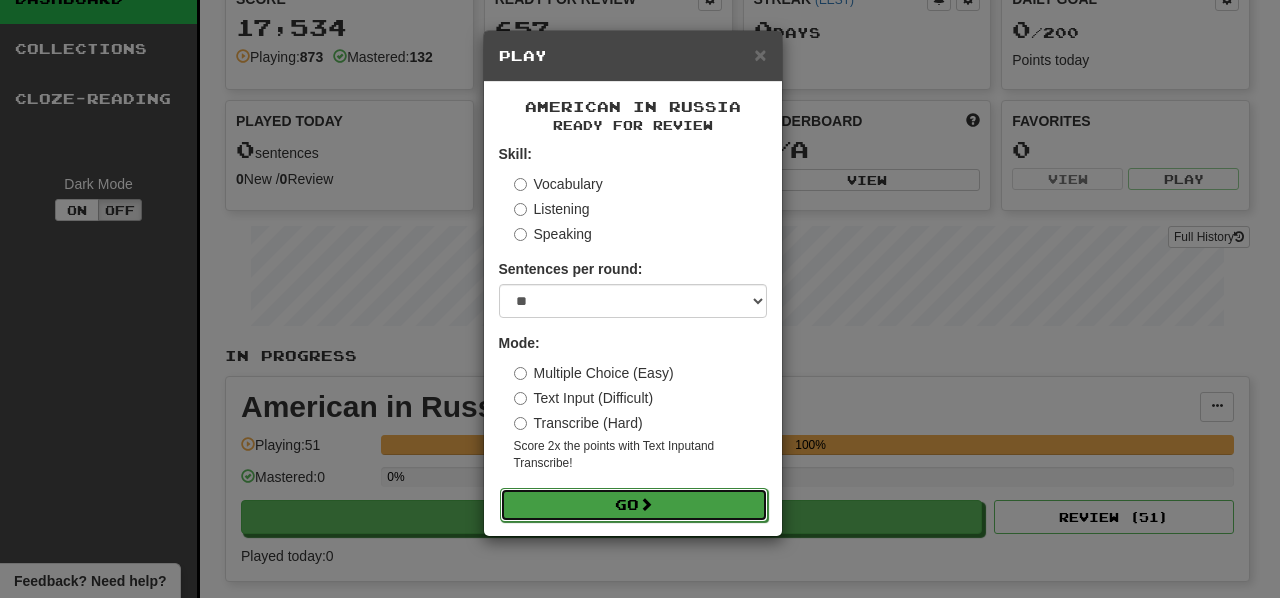 click on "Go" at bounding box center (634, 505) 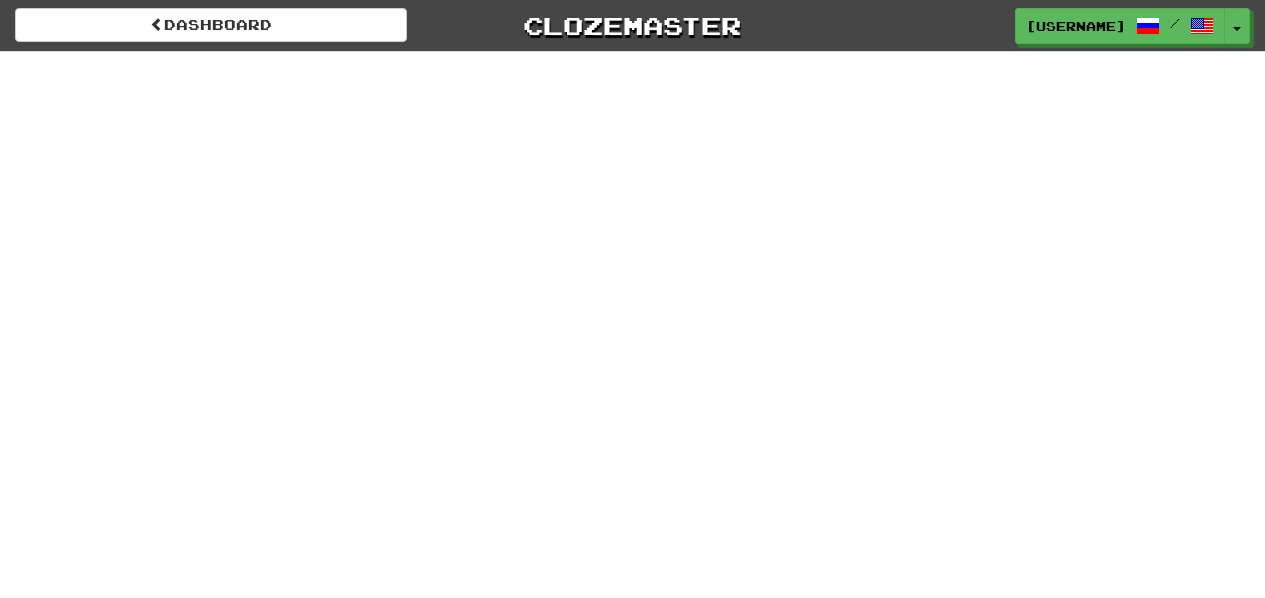 scroll, scrollTop: 0, scrollLeft: 0, axis: both 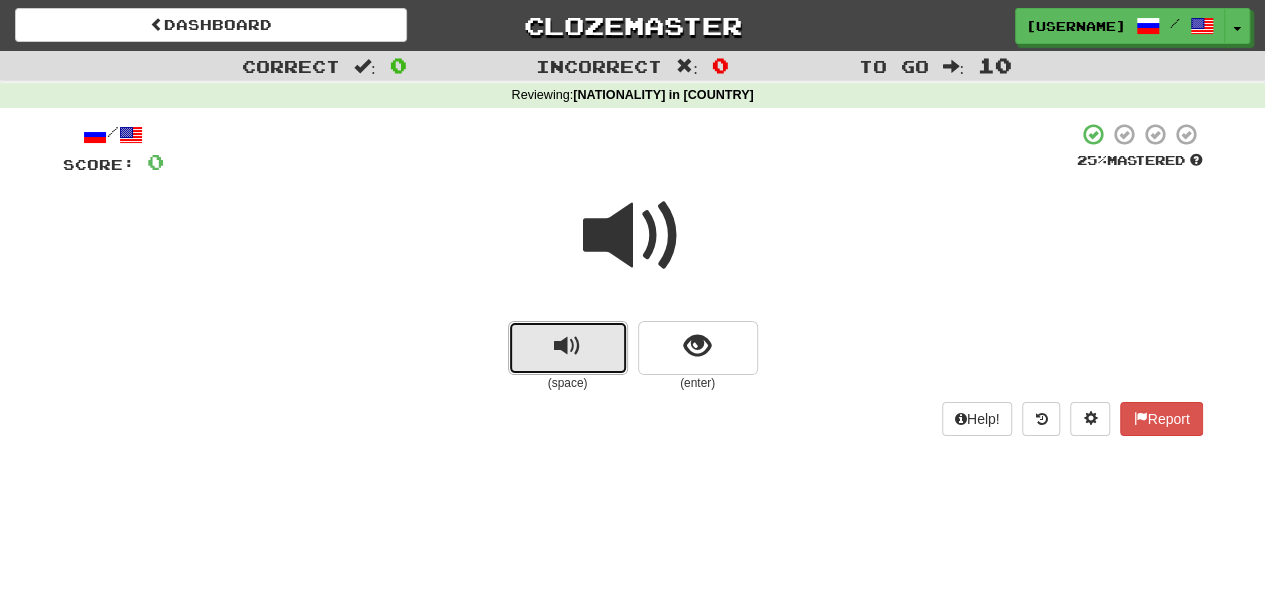click at bounding box center (567, 346) 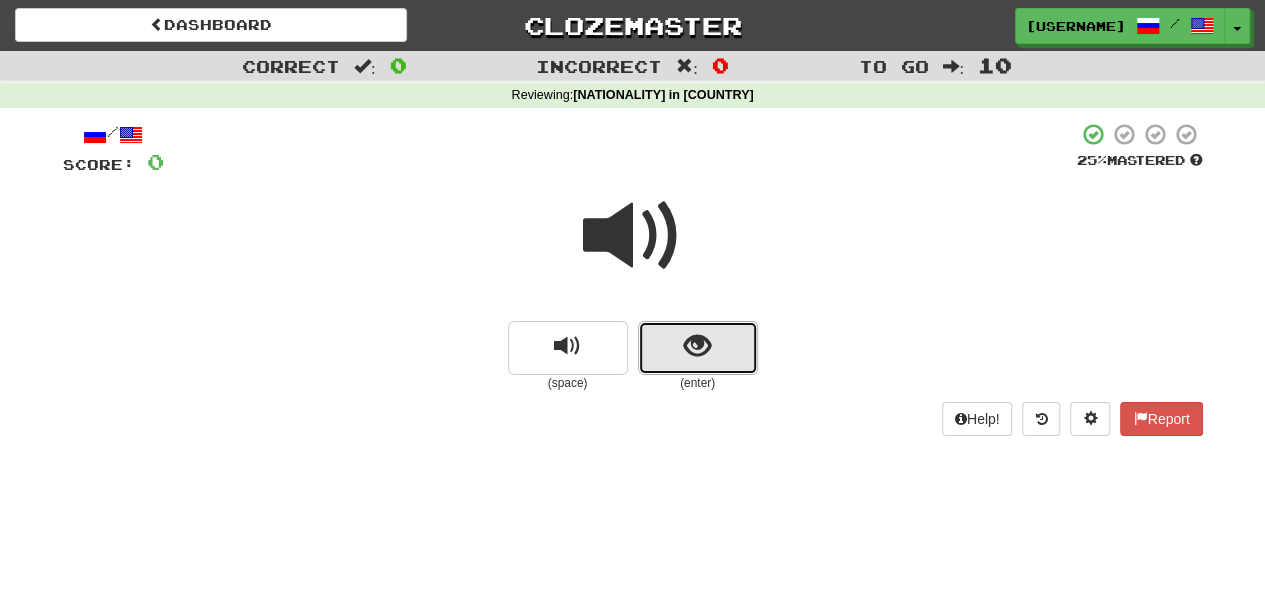 click at bounding box center (698, 348) 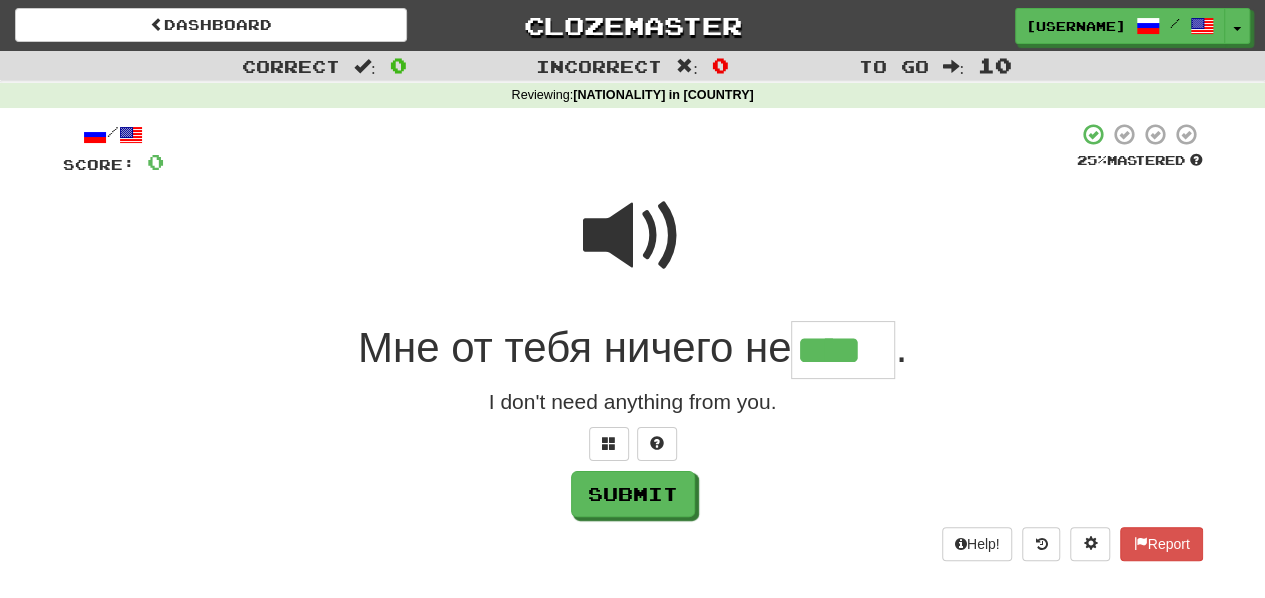 type on "****" 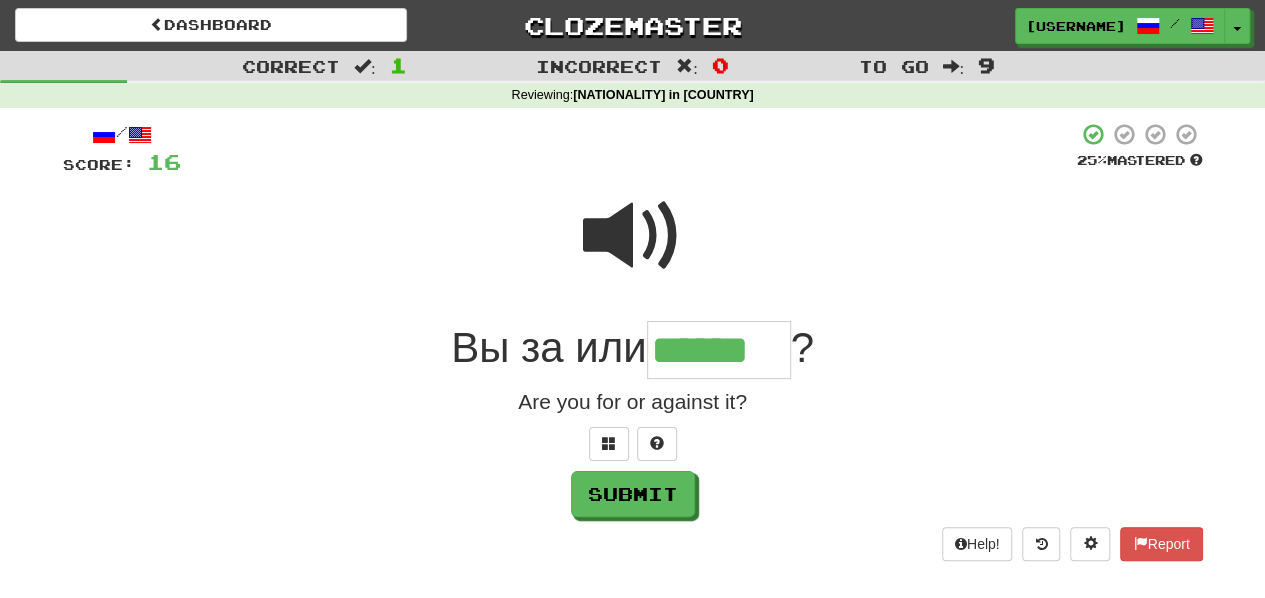 type on "******" 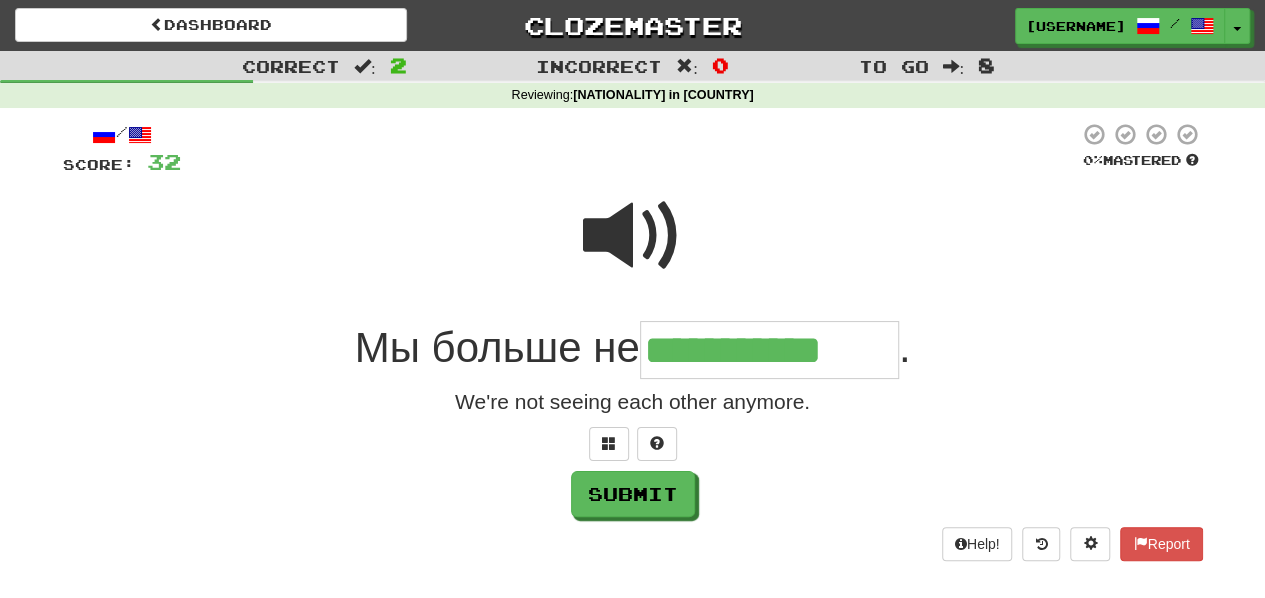 type on "**********" 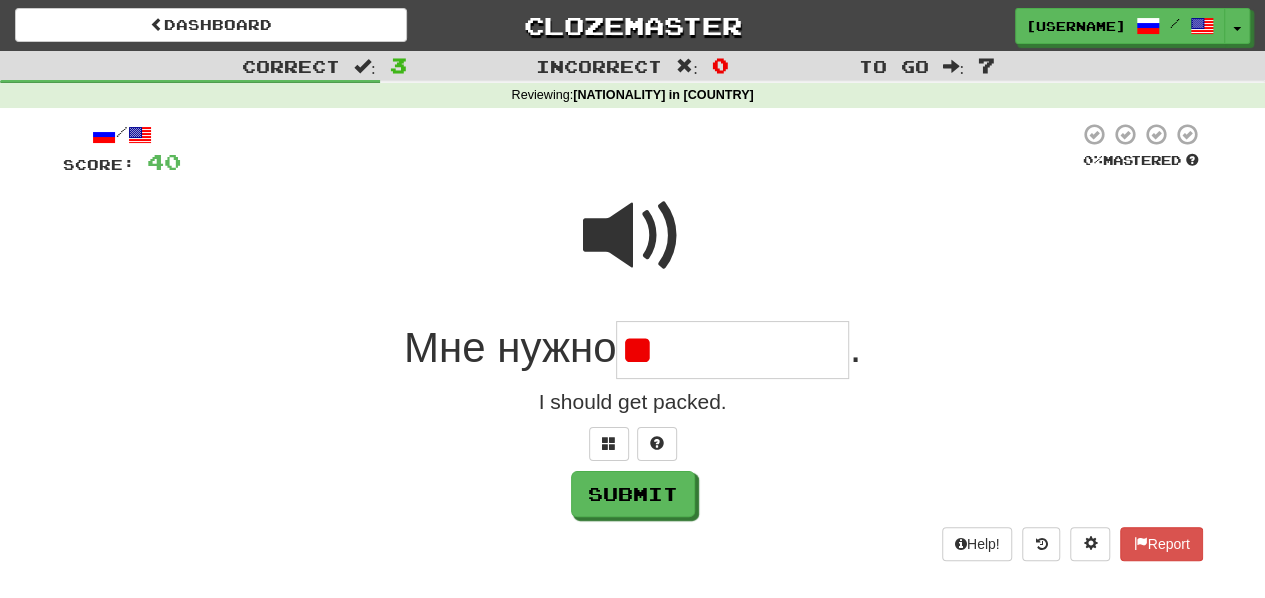 type on "*" 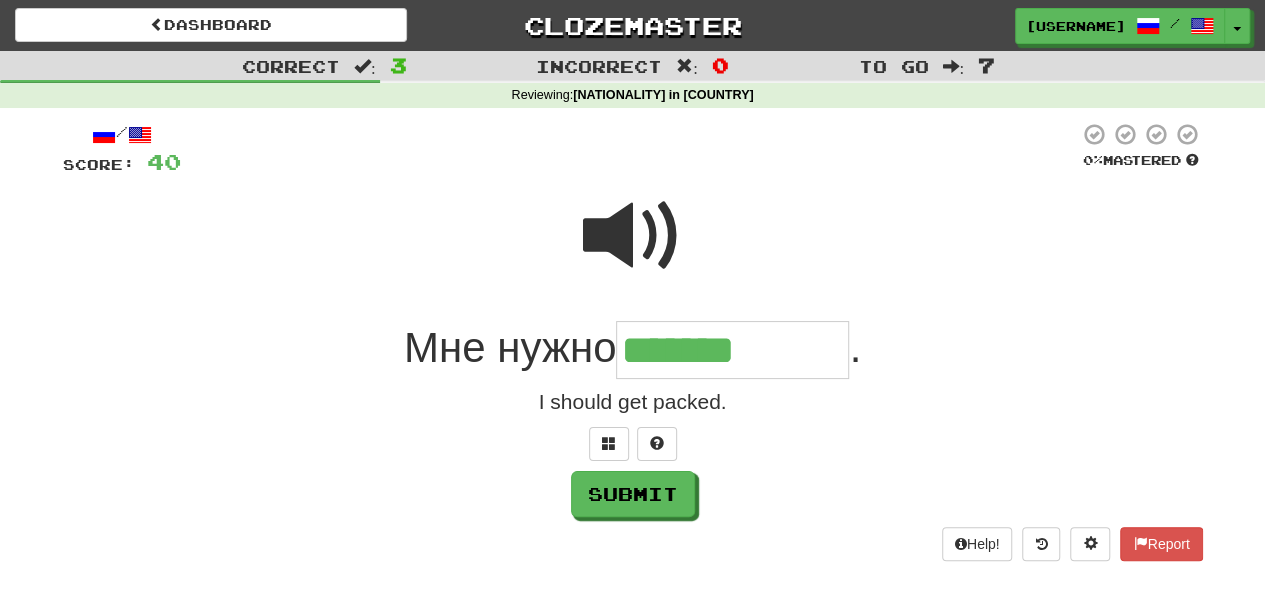 click at bounding box center (633, 236) 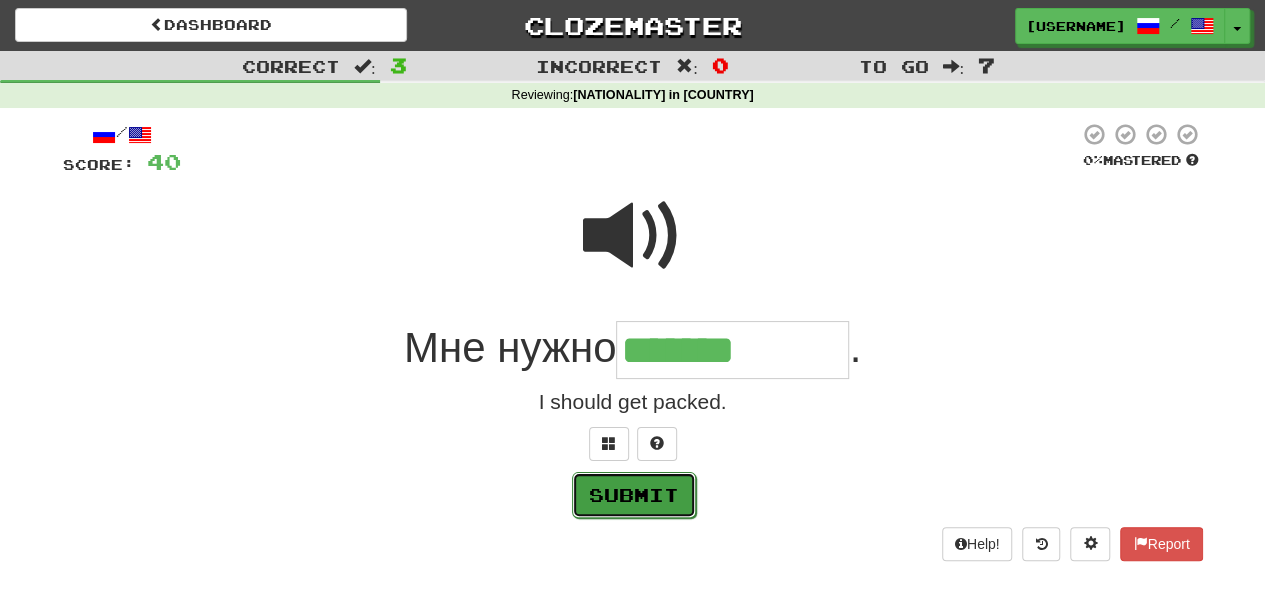 click on "Submit" at bounding box center [634, 495] 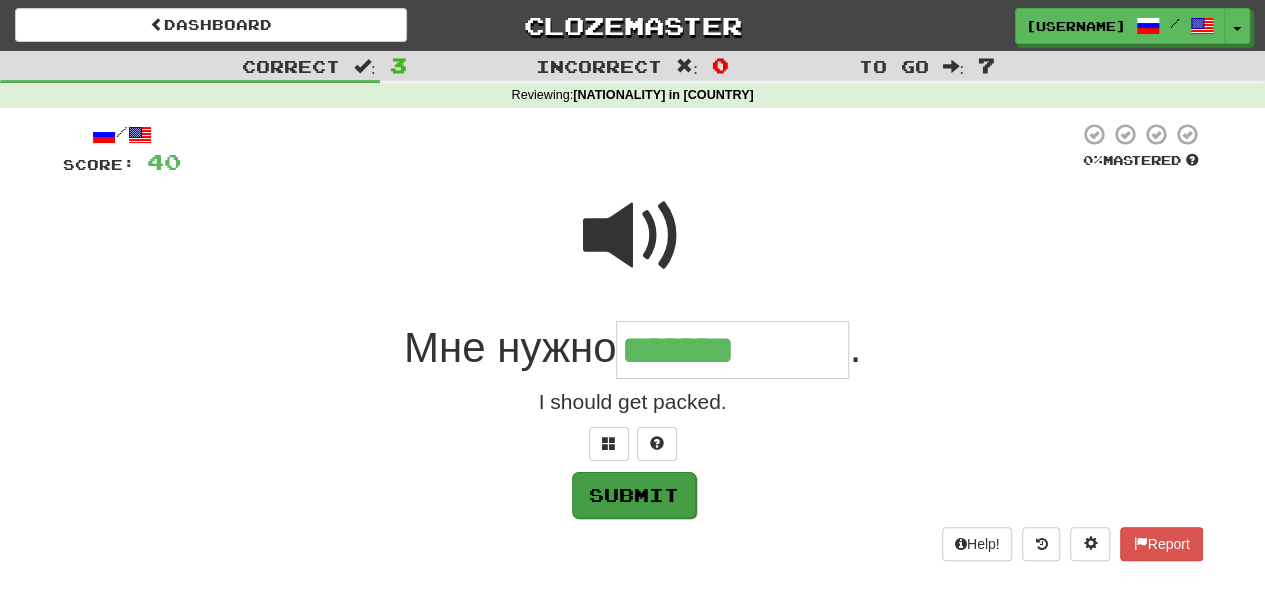 type on "**********" 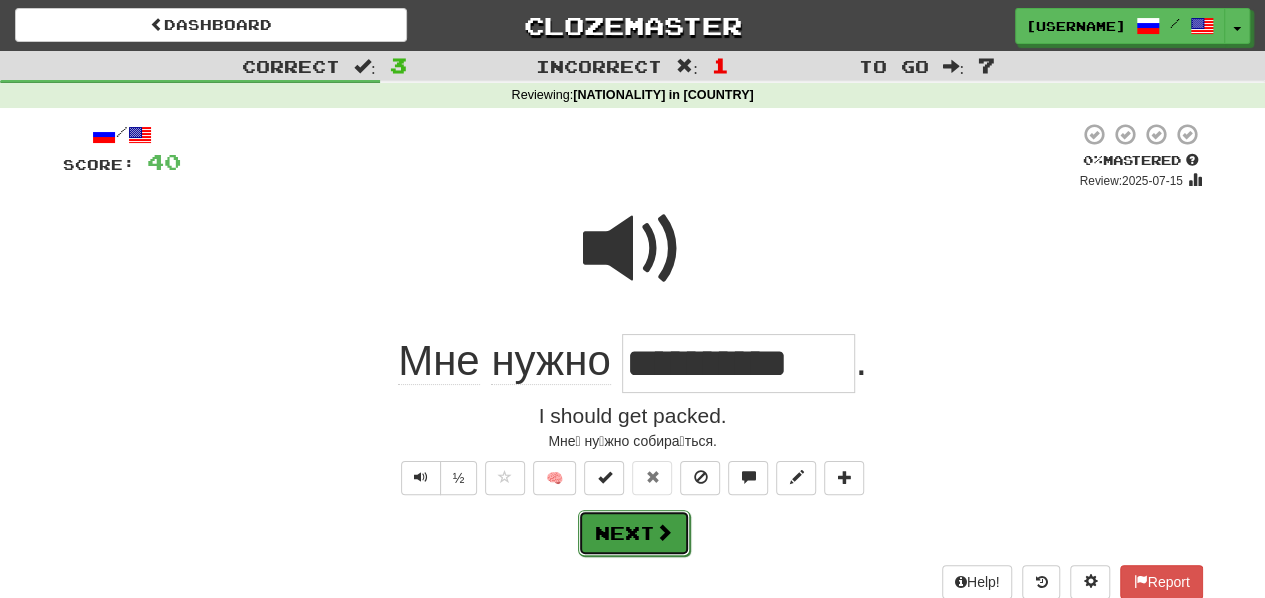 click on "Next" at bounding box center (634, 533) 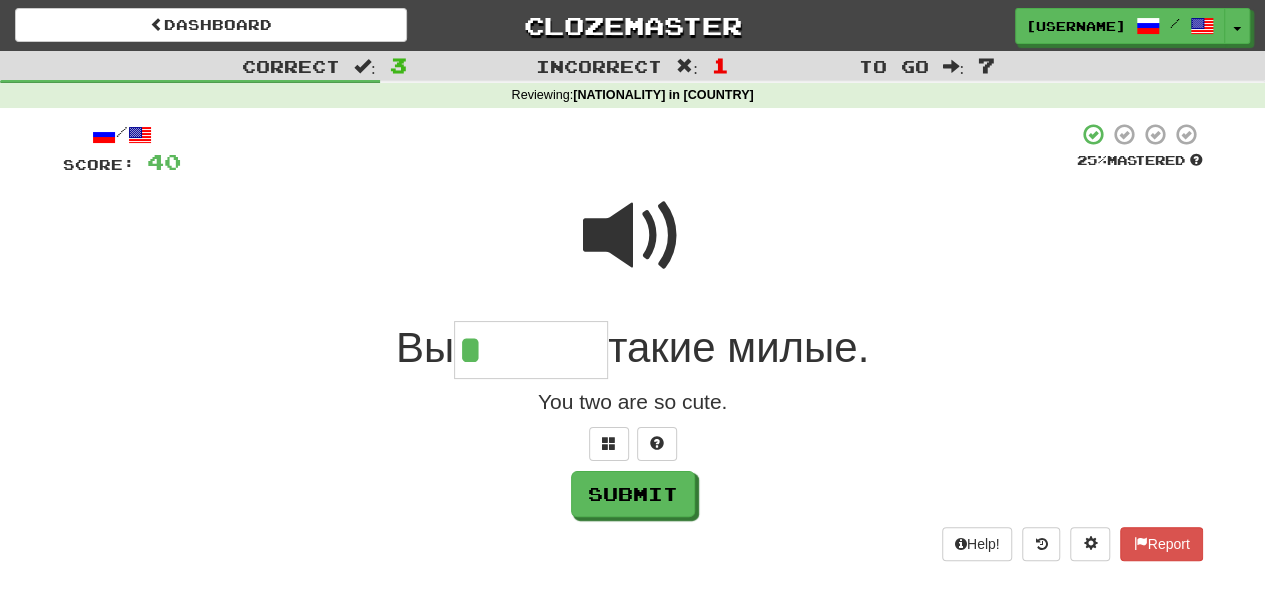 click at bounding box center [633, 236] 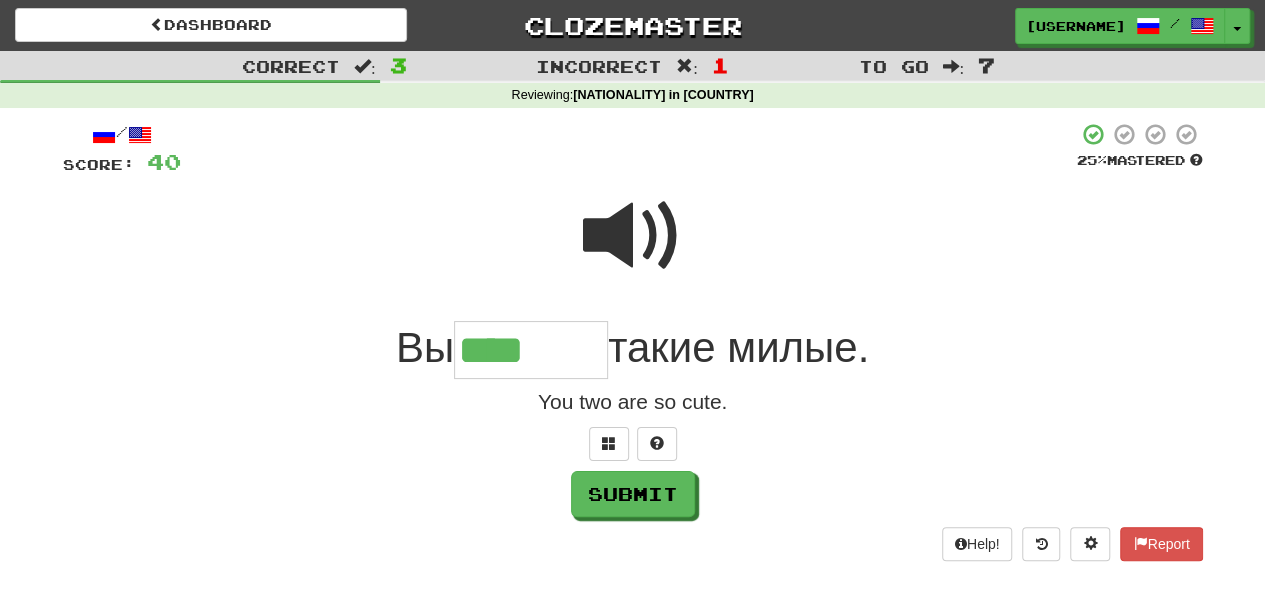 click at bounding box center (633, 236) 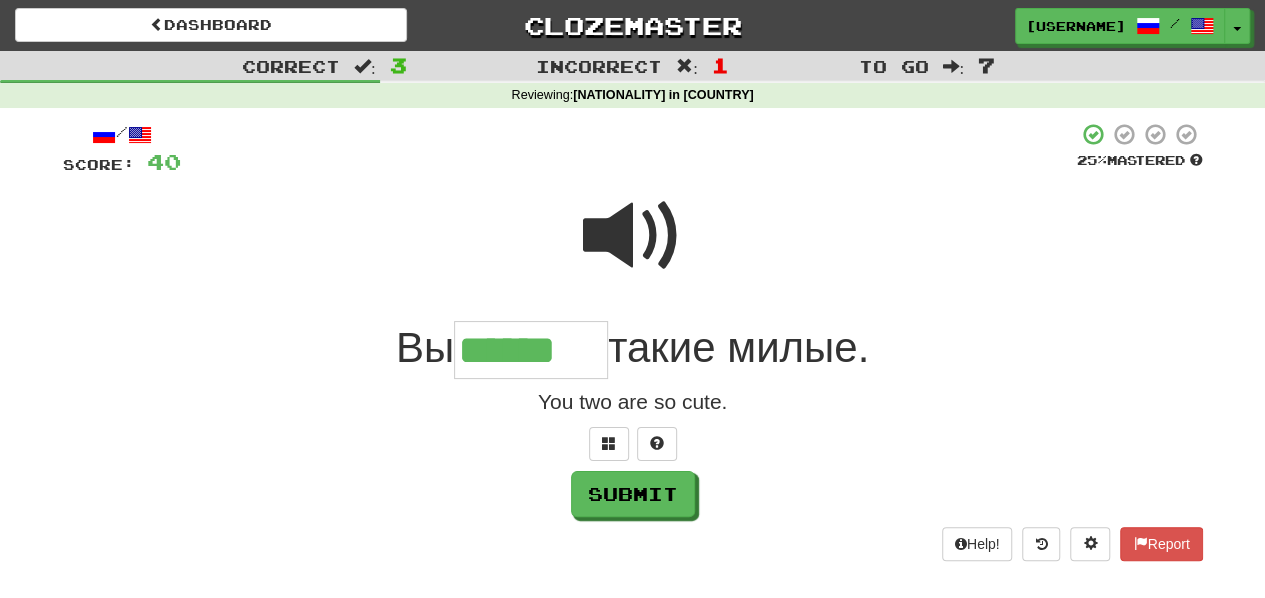 type on "******" 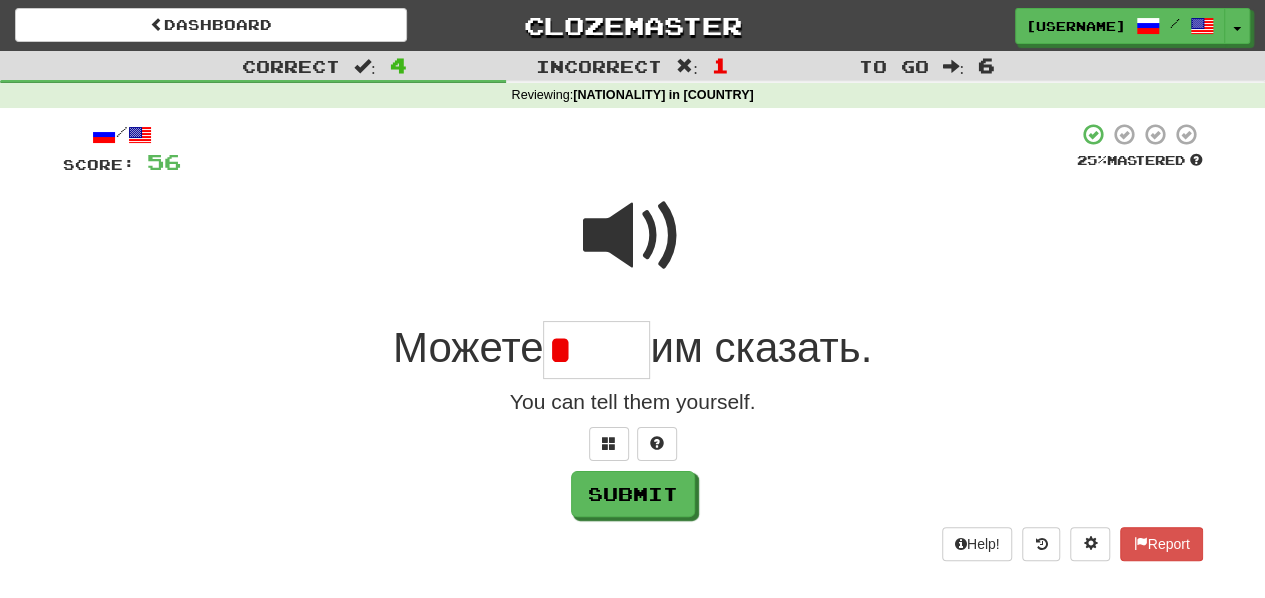 click at bounding box center [633, 236] 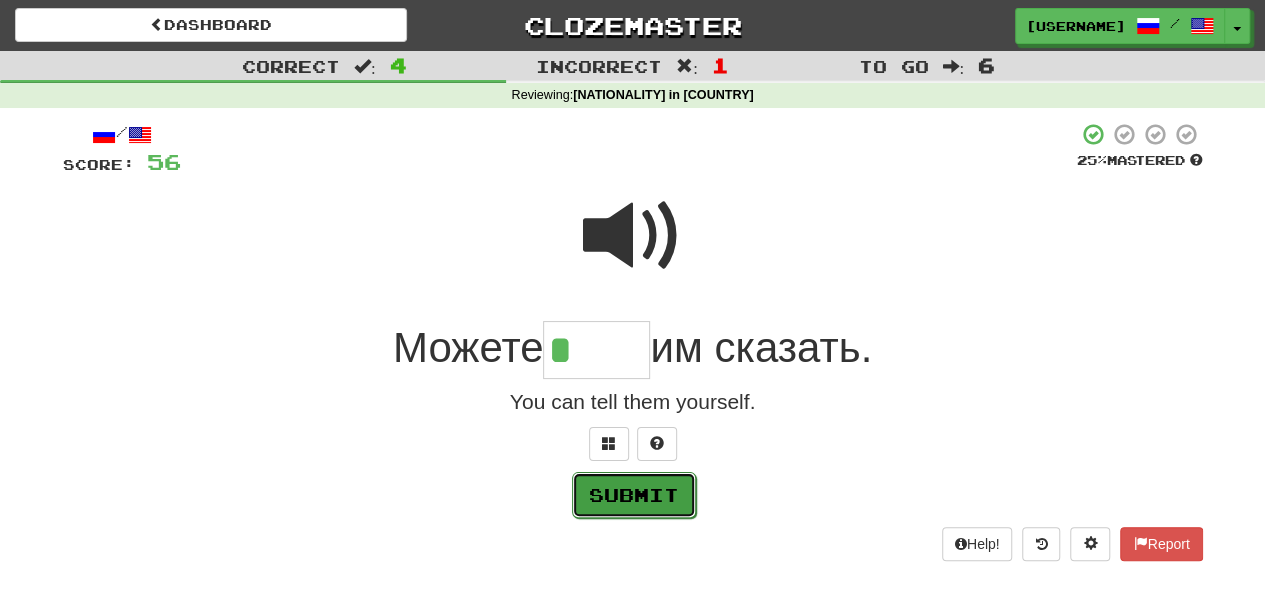 click on "Submit" at bounding box center [634, 495] 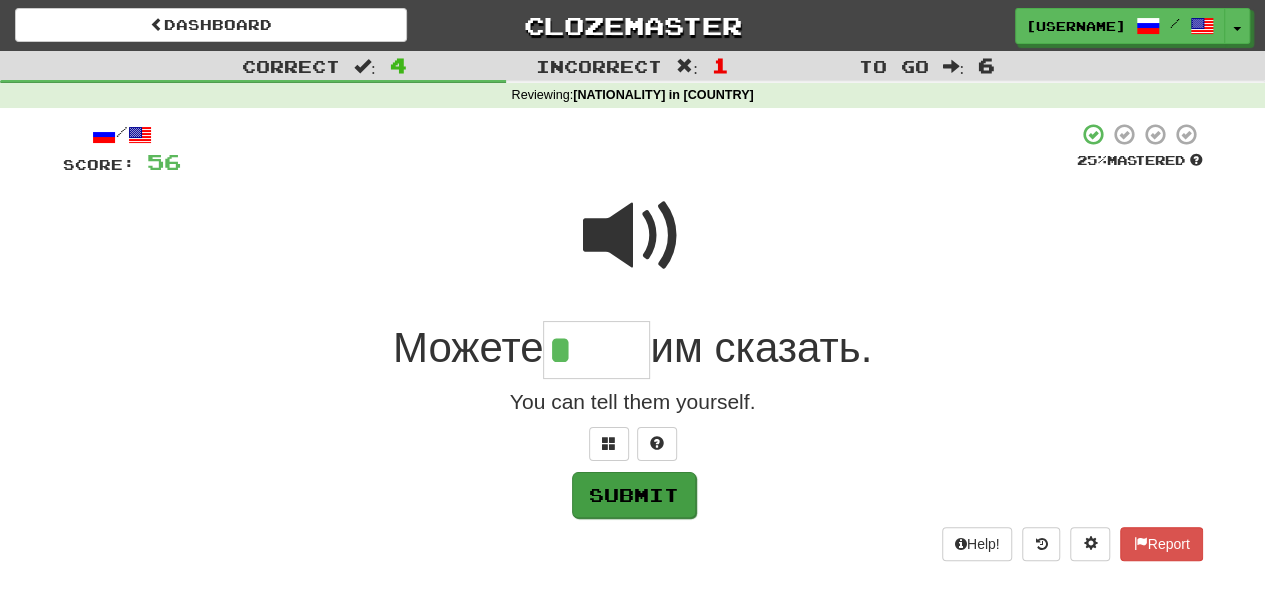 type on "****" 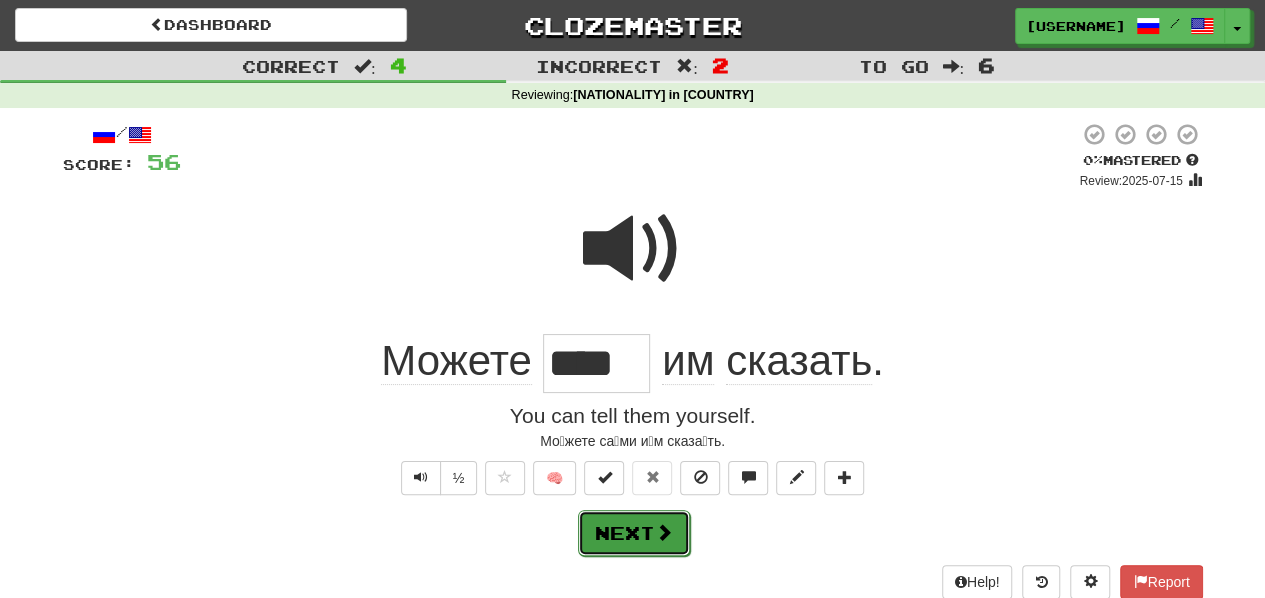 click on "Next" at bounding box center [634, 533] 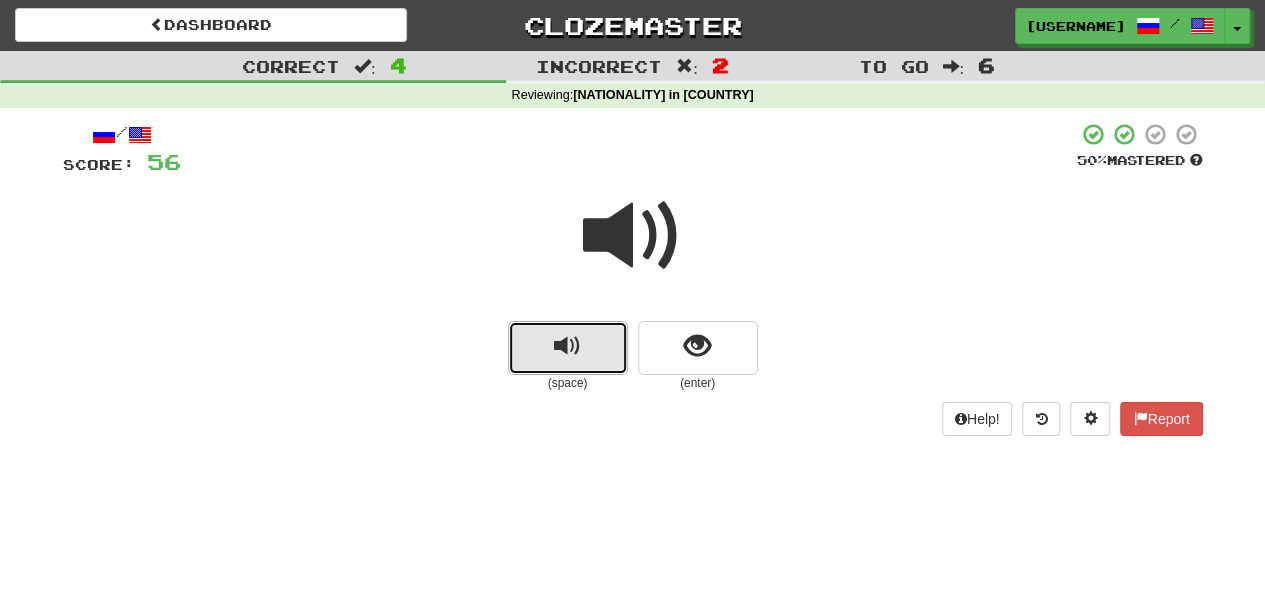 click at bounding box center [567, 346] 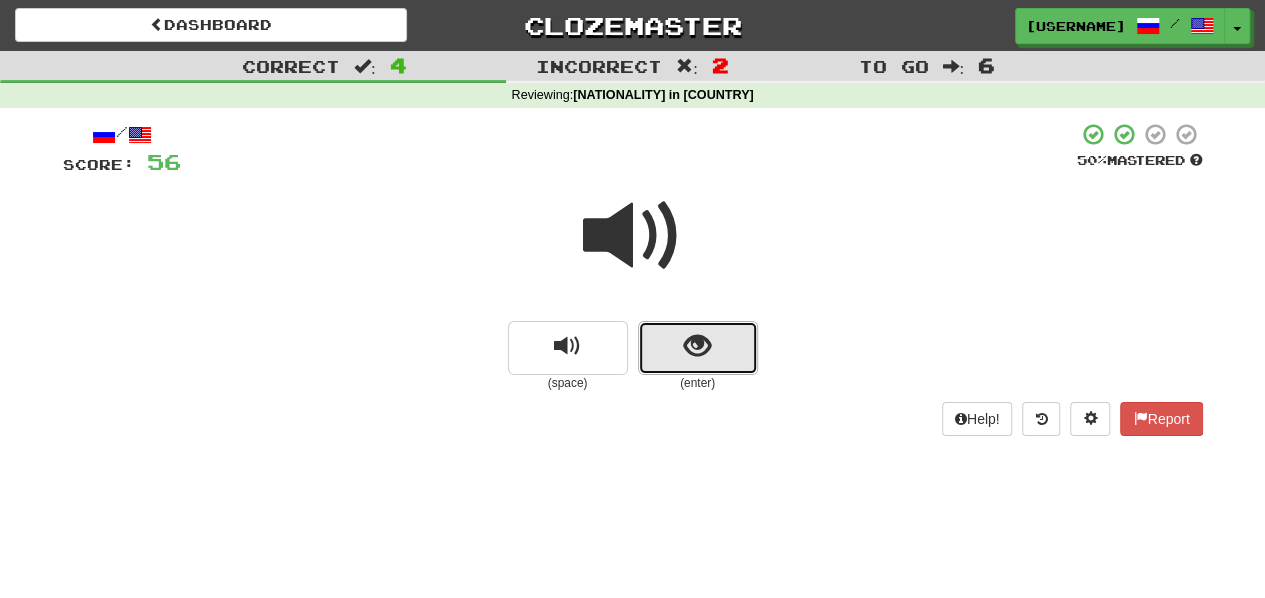 click at bounding box center [698, 348] 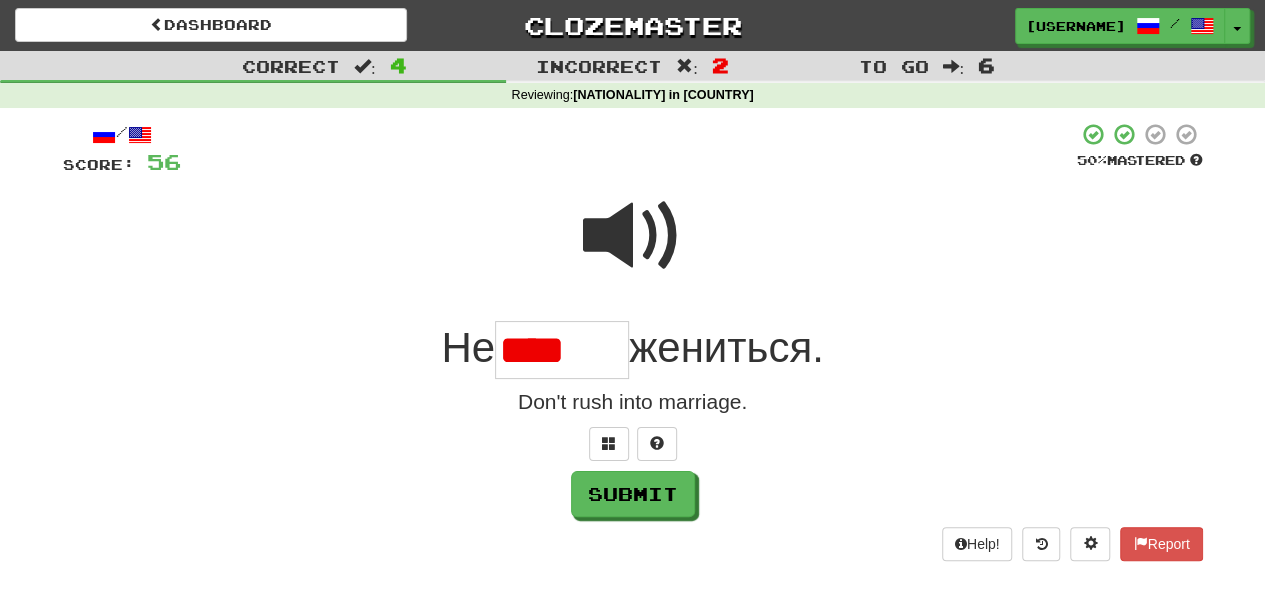 scroll, scrollTop: 0, scrollLeft: 0, axis: both 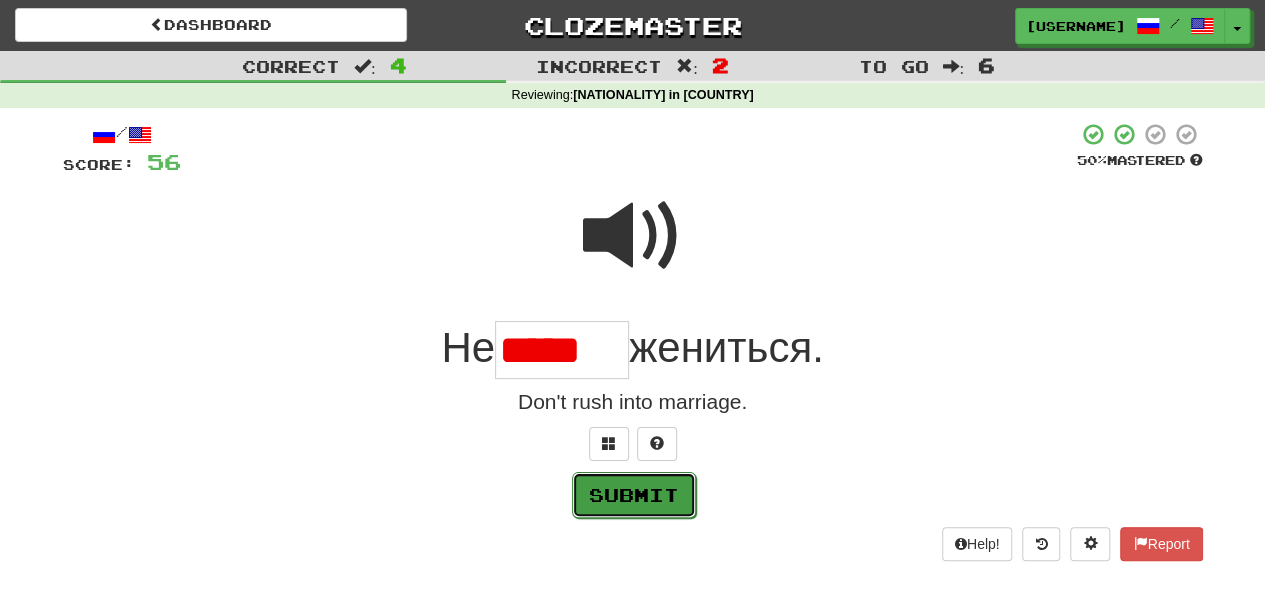click on "Submit" at bounding box center [634, 495] 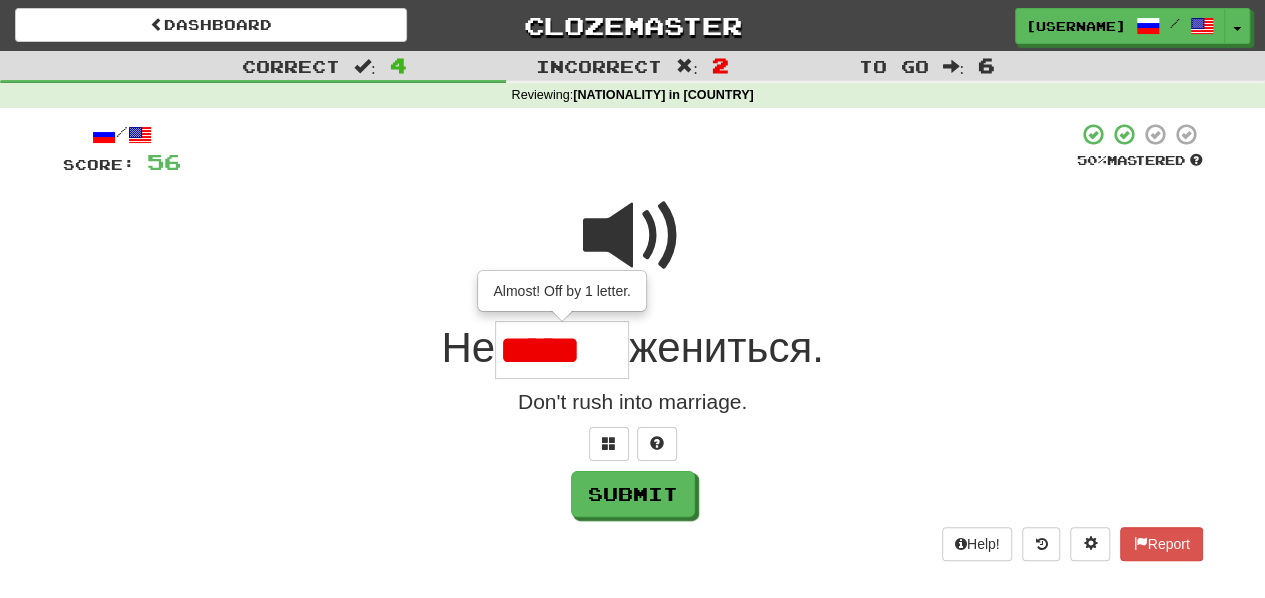 click on "*****" at bounding box center (562, 350) 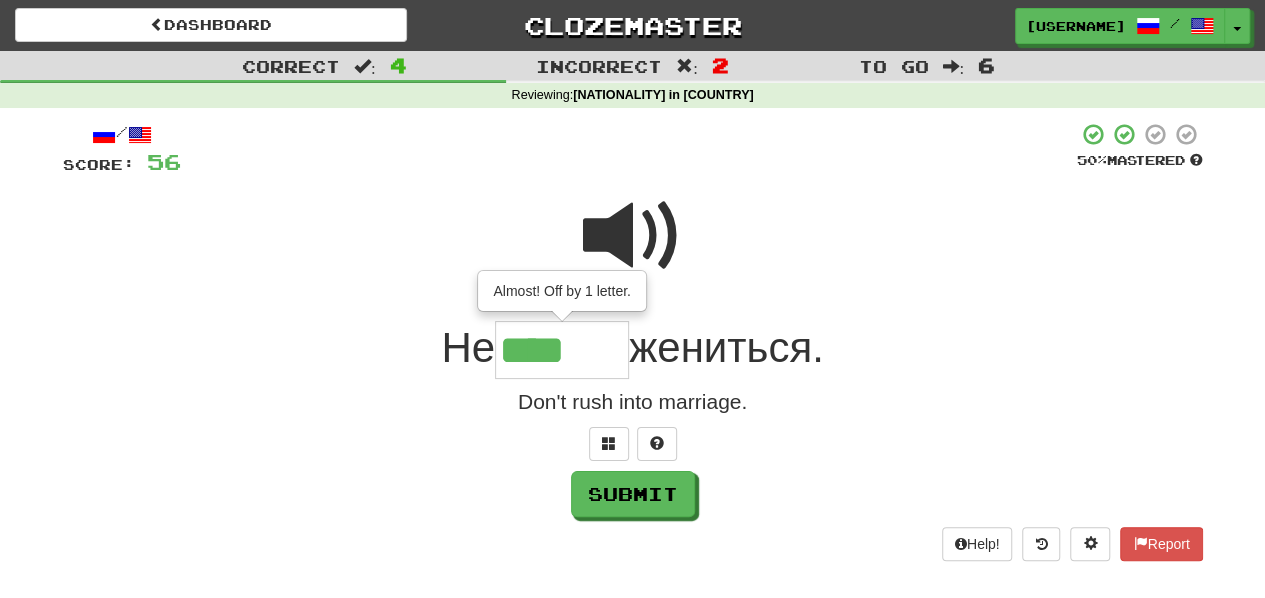 click at bounding box center (633, 236) 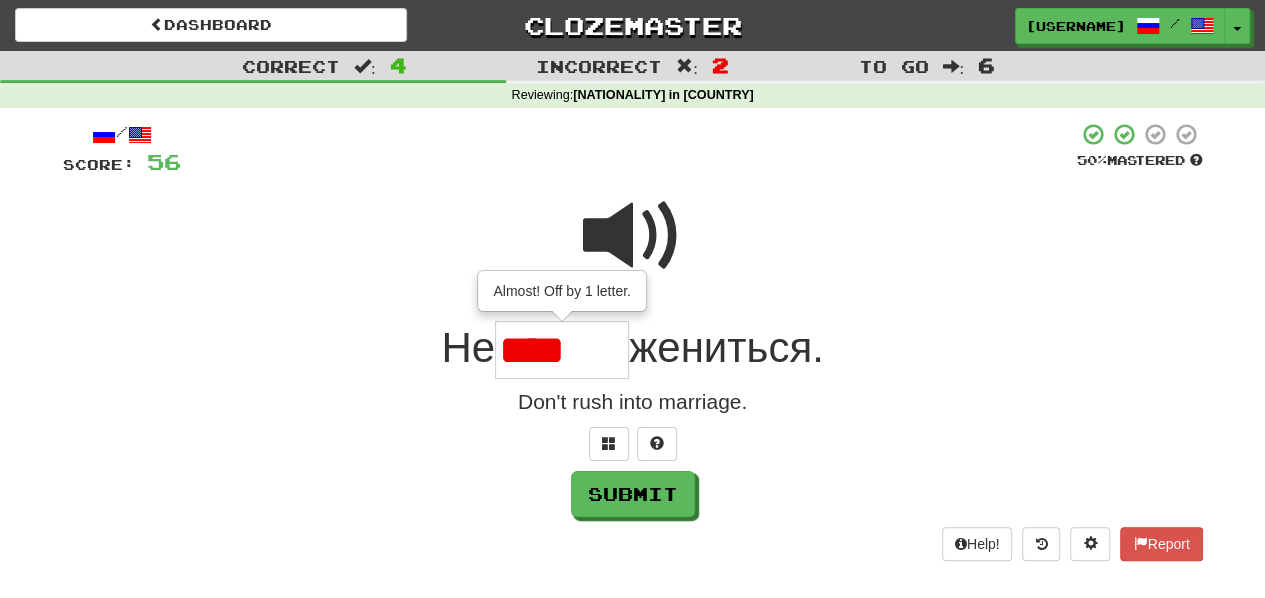 scroll, scrollTop: 0, scrollLeft: 0, axis: both 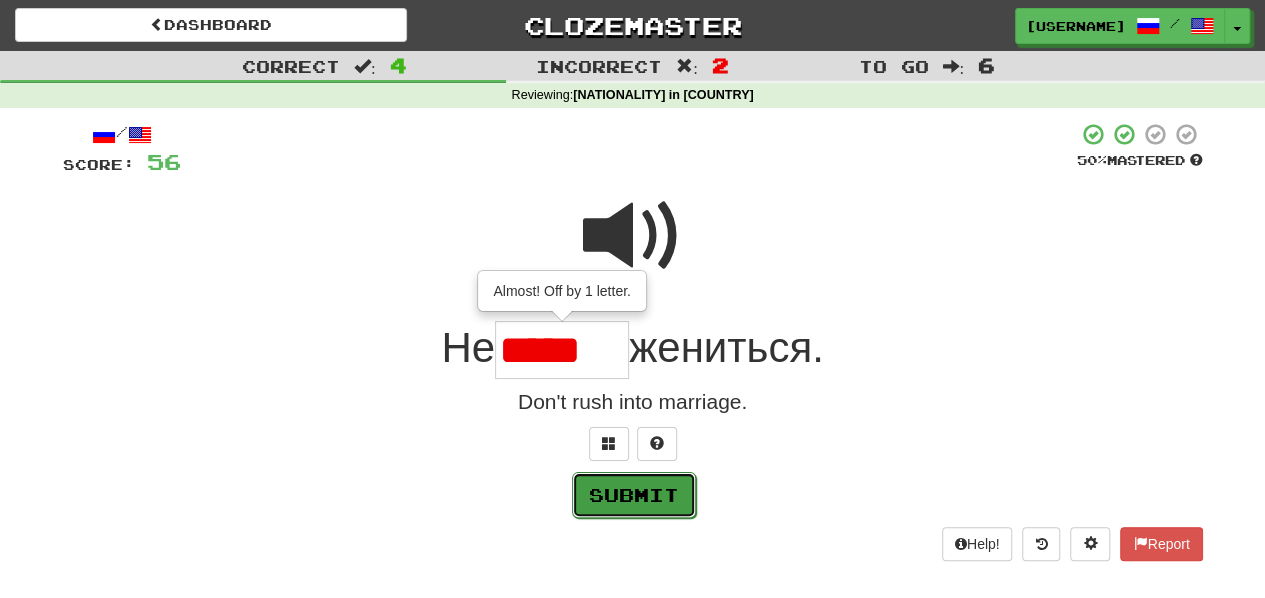 click on "Submit" at bounding box center (634, 495) 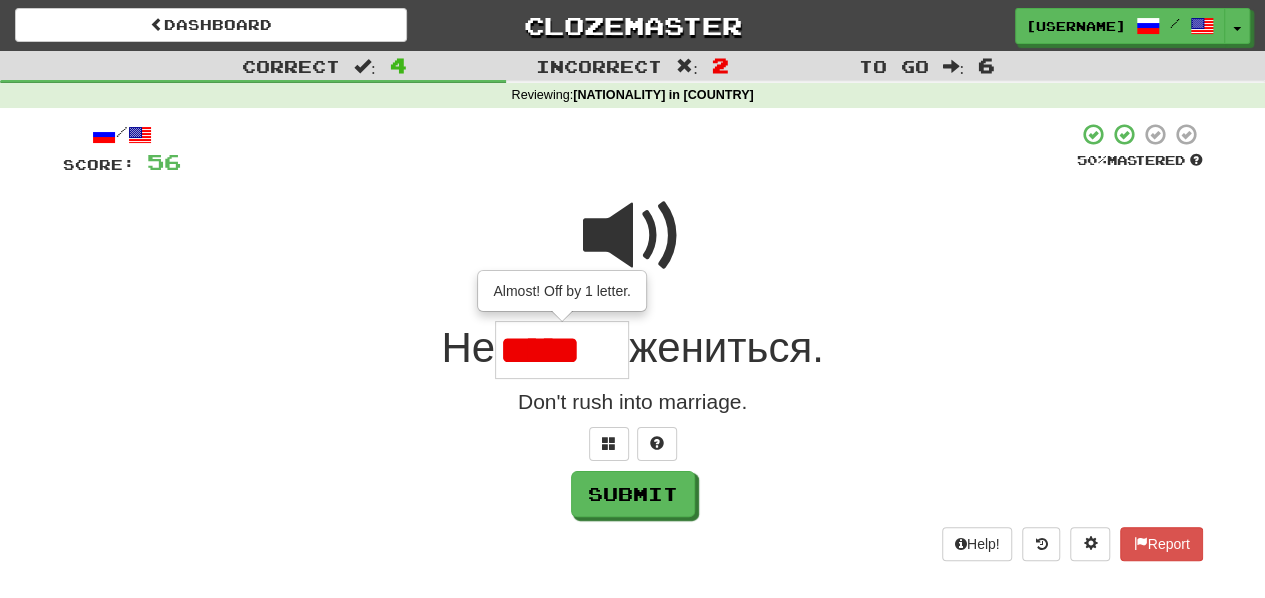click on "*****" at bounding box center [562, 350] 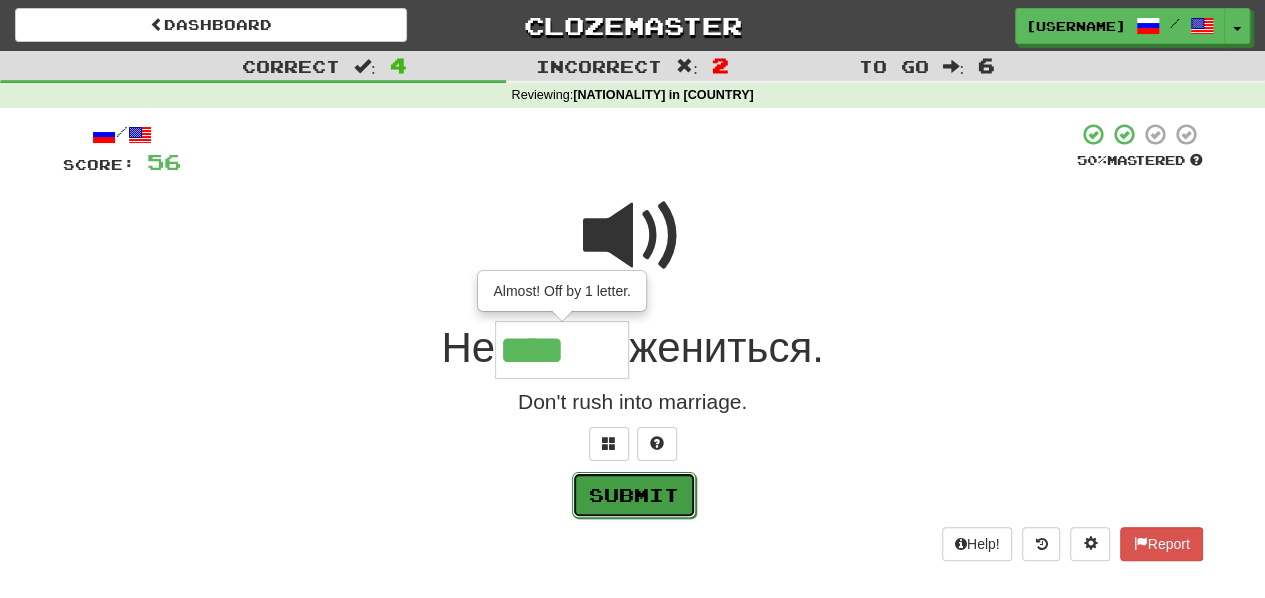 click on "Submit" at bounding box center (634, 495) 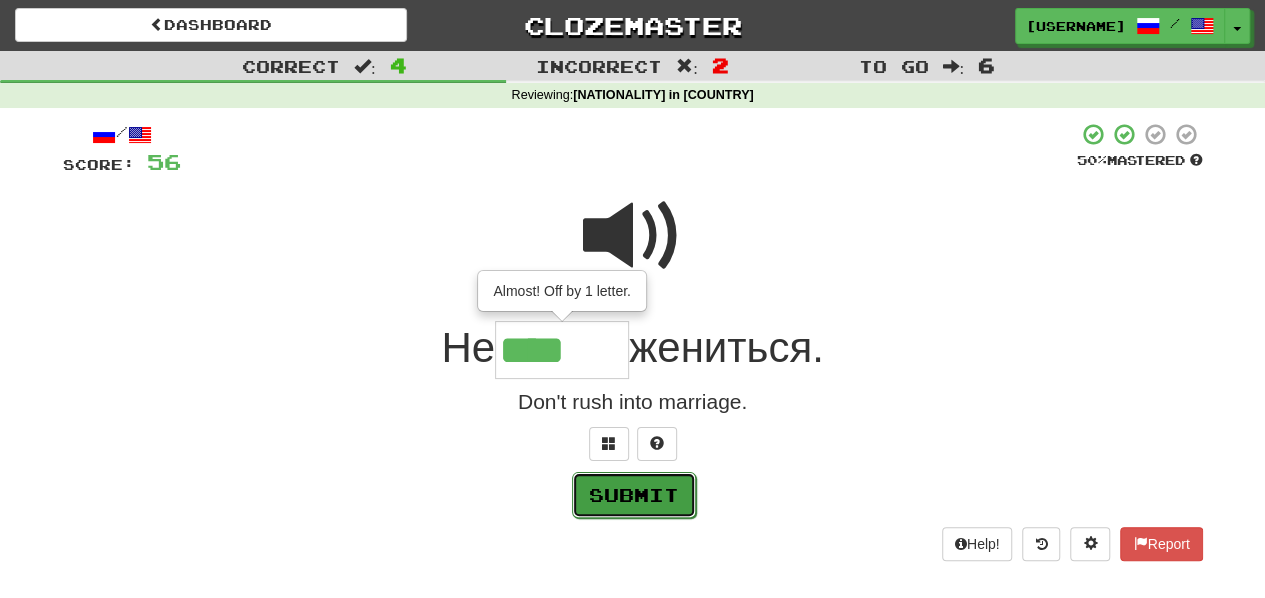 click on "Submit" at bounding box center (634, 495) 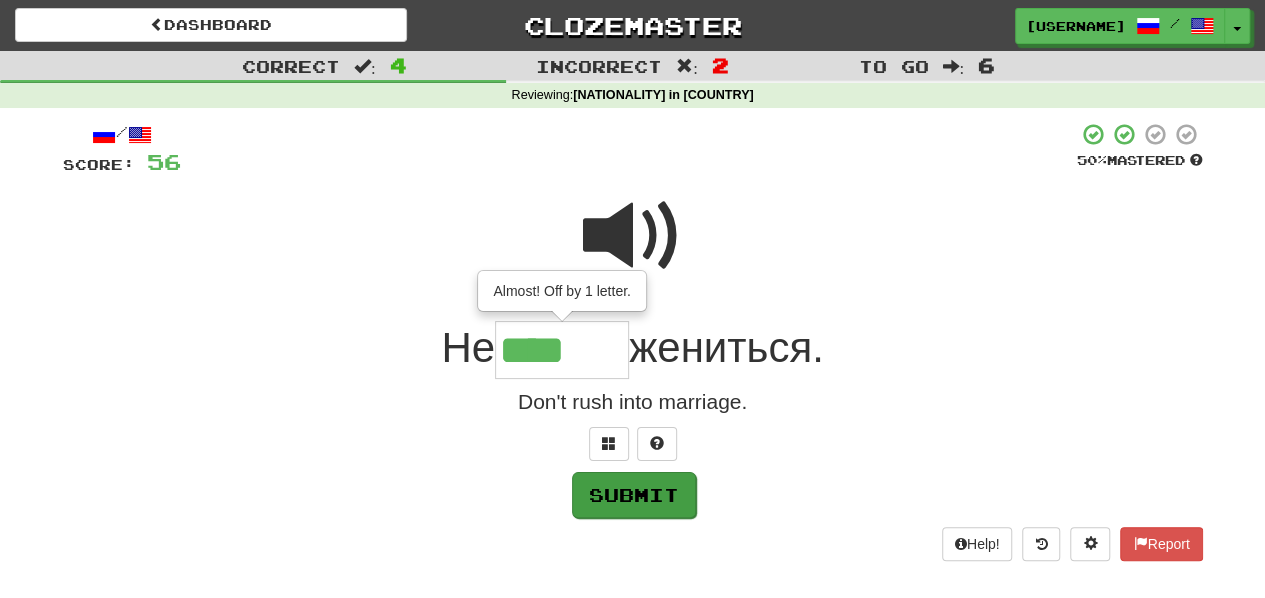 type on "*****" 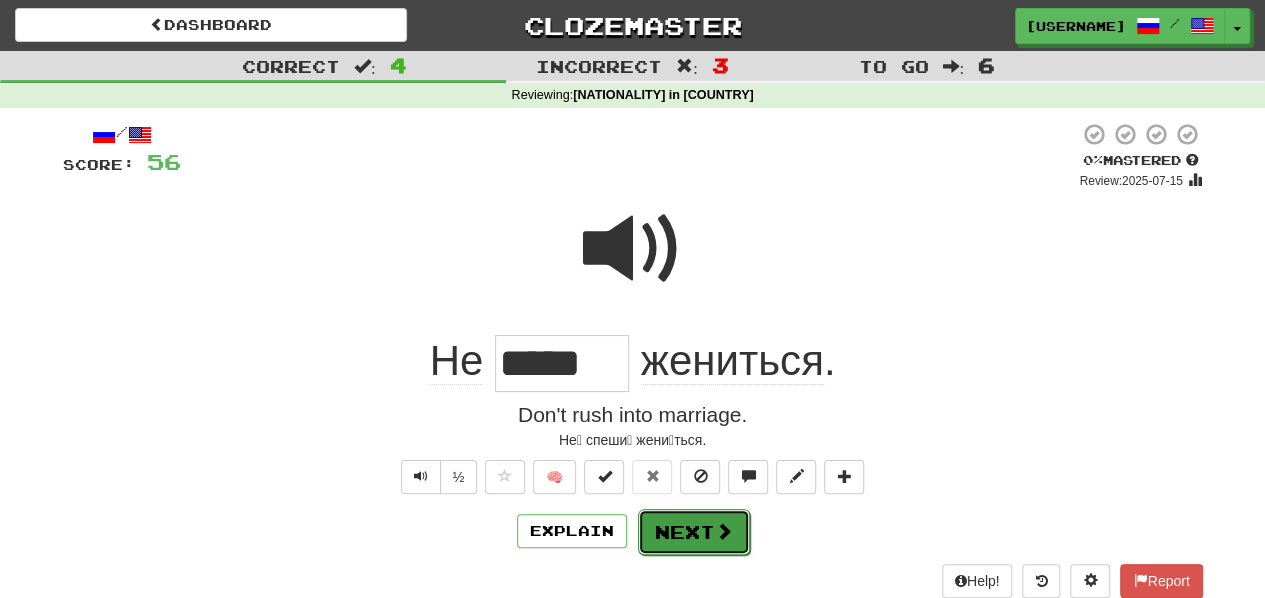 click on "Next" at bounding box center [694, 532] 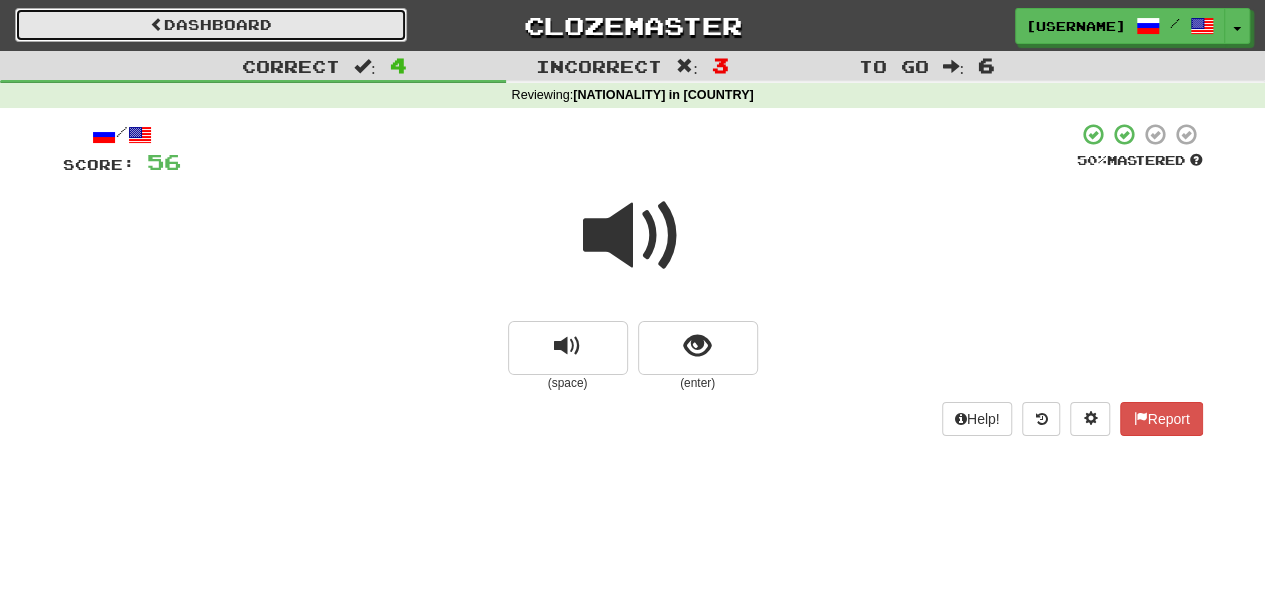 click on "Dashboard" at bounding box center [211, 25] 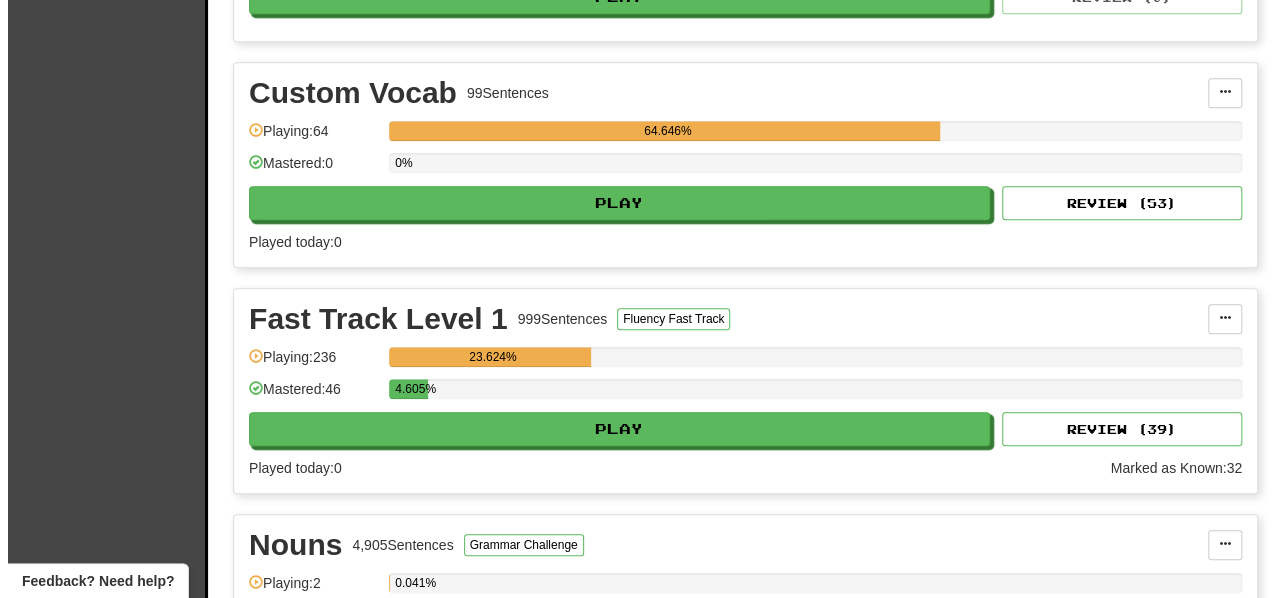 scroll, scrollTop: 842, scrollLeft: 0, axis: vertical 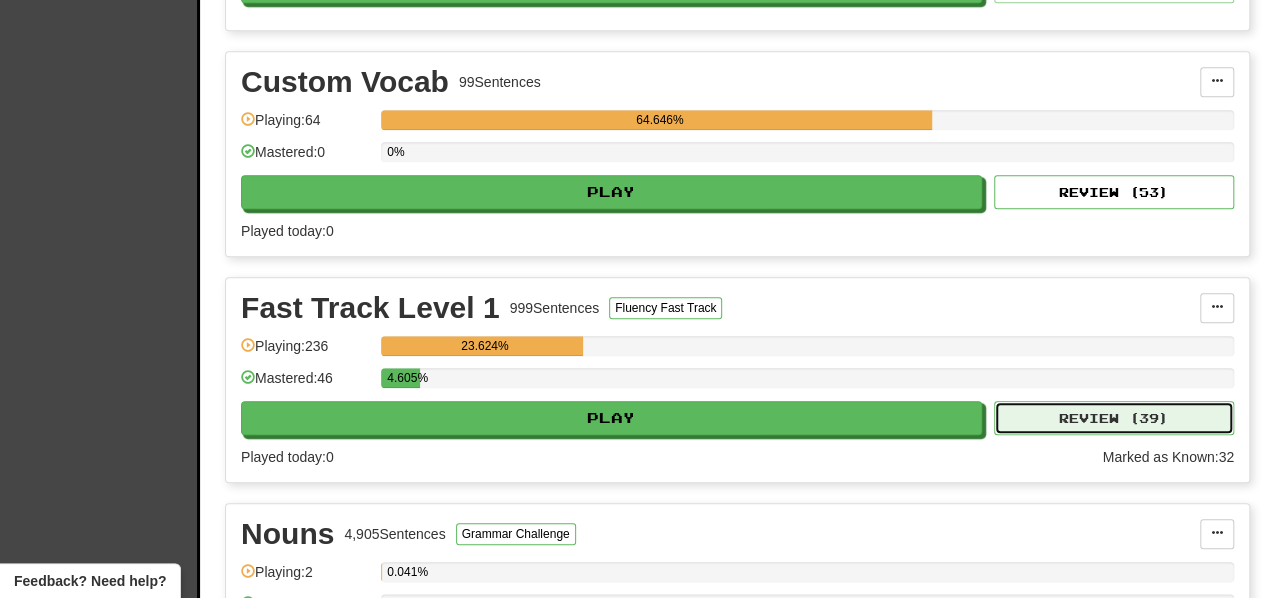 click on "Review ( 39 )" at bounding box center [1114, 418] 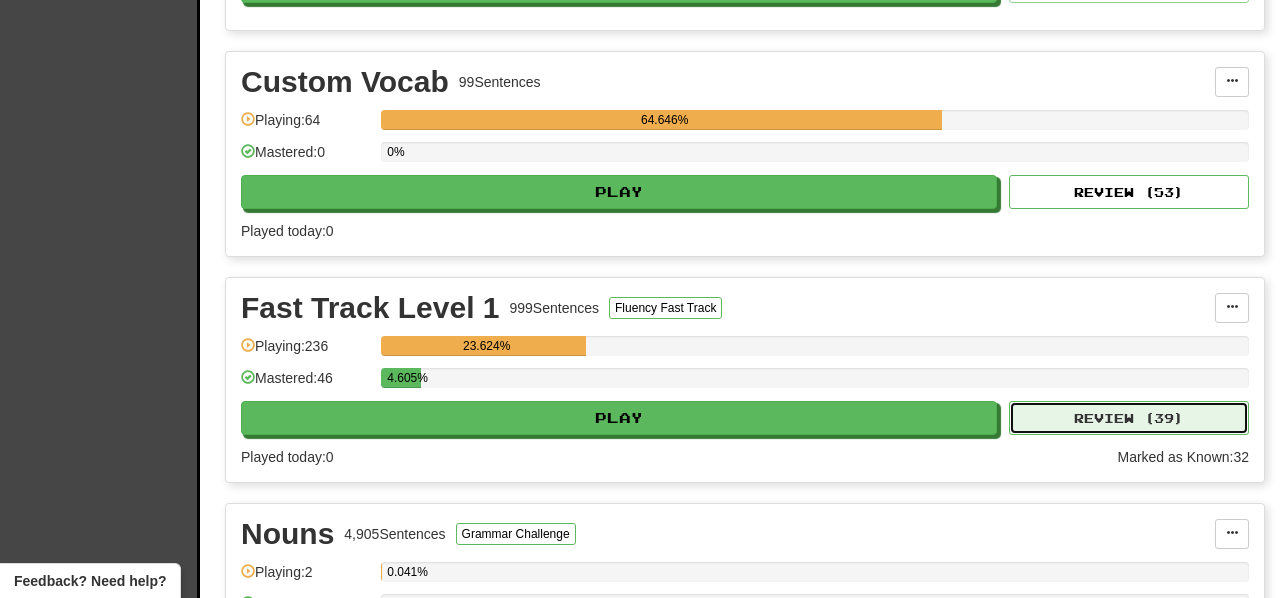 select on "**" 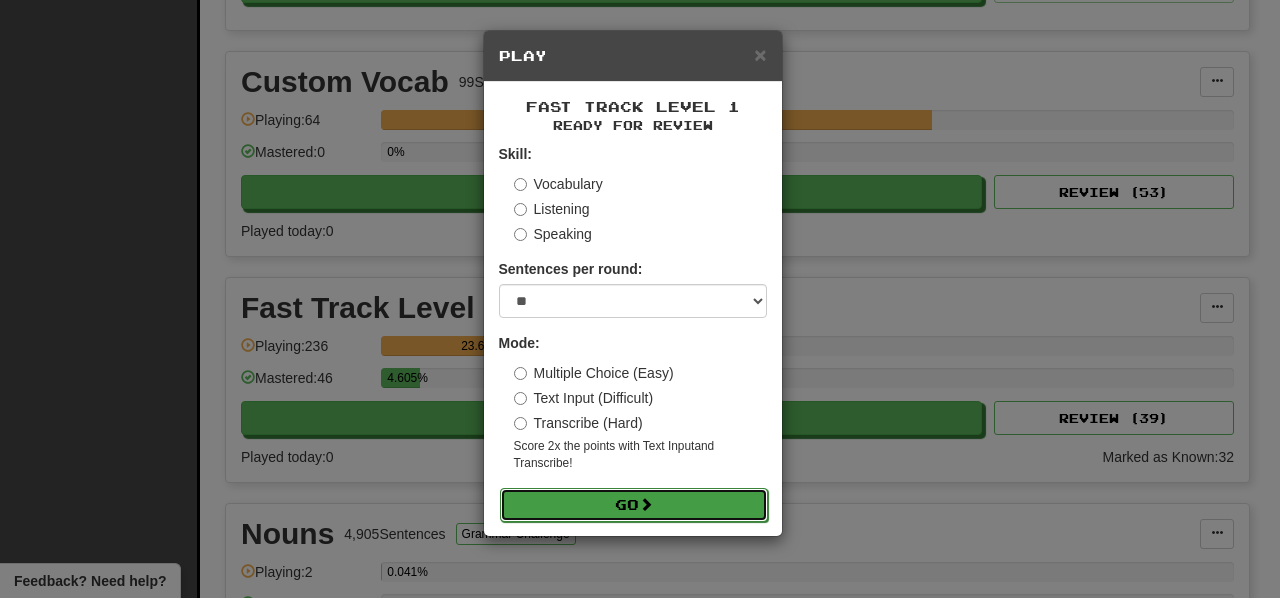 click on "Go" at bounding box center (634, 505) 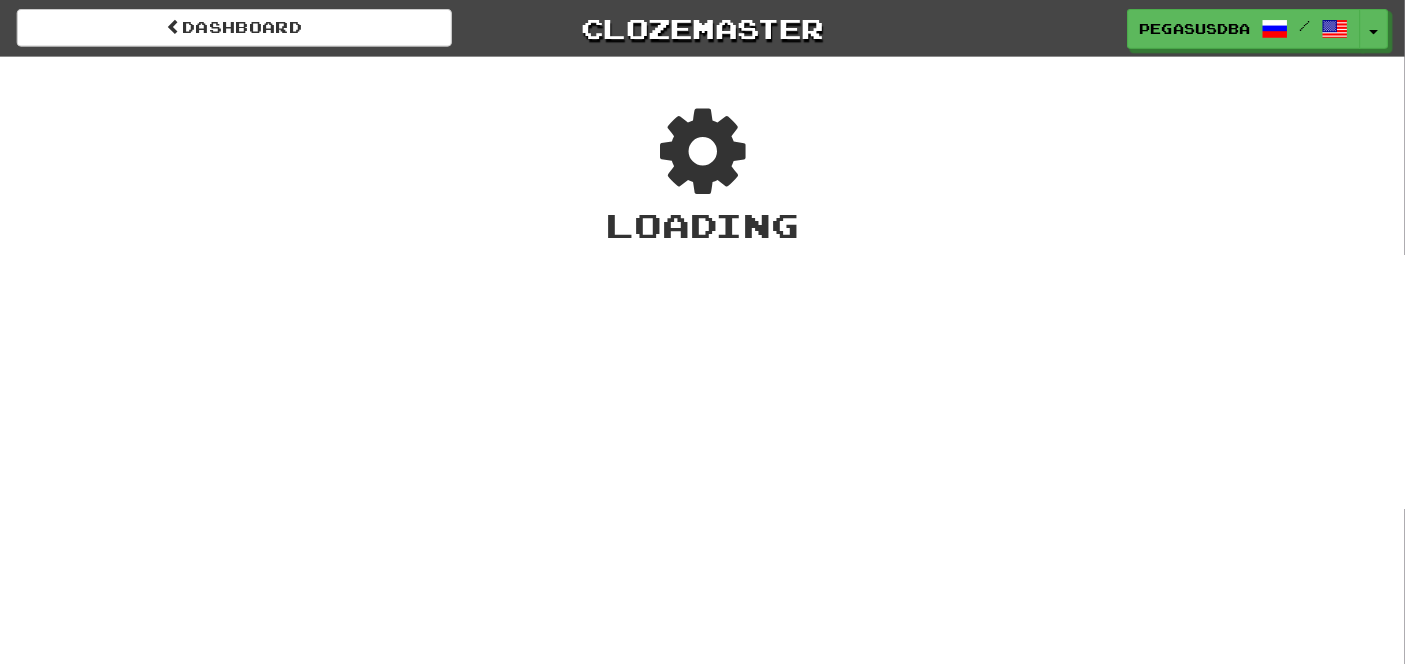 scroll, scrollTop: 0, scrollLeft: 0, axis: both 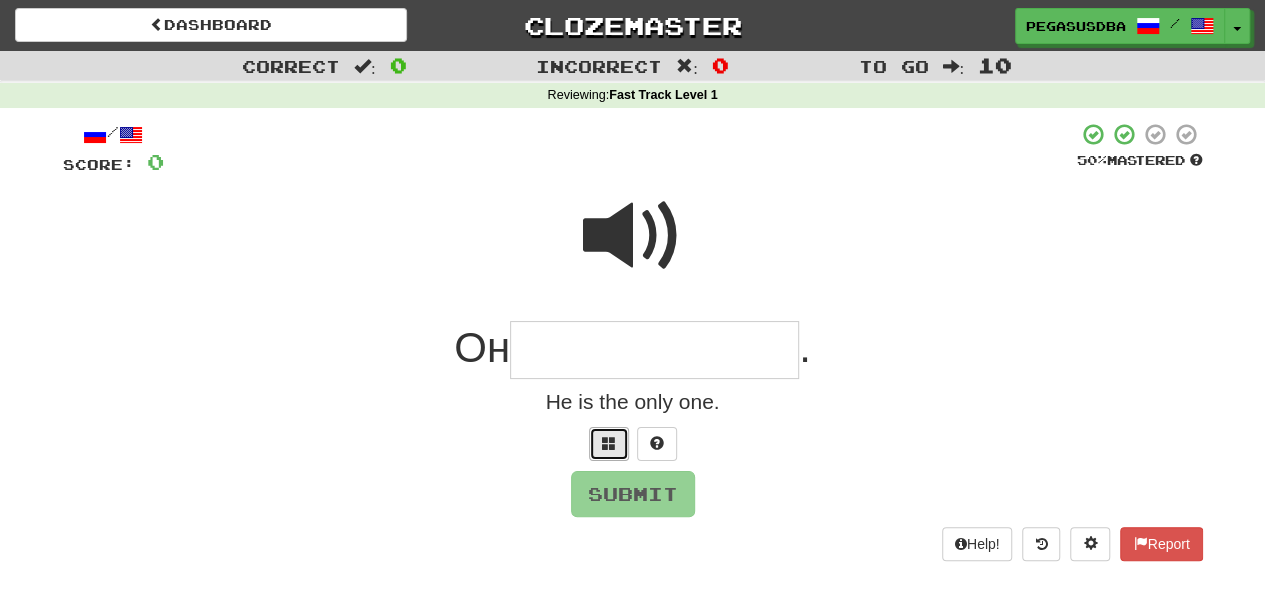 click at bounding box center (609, 443) 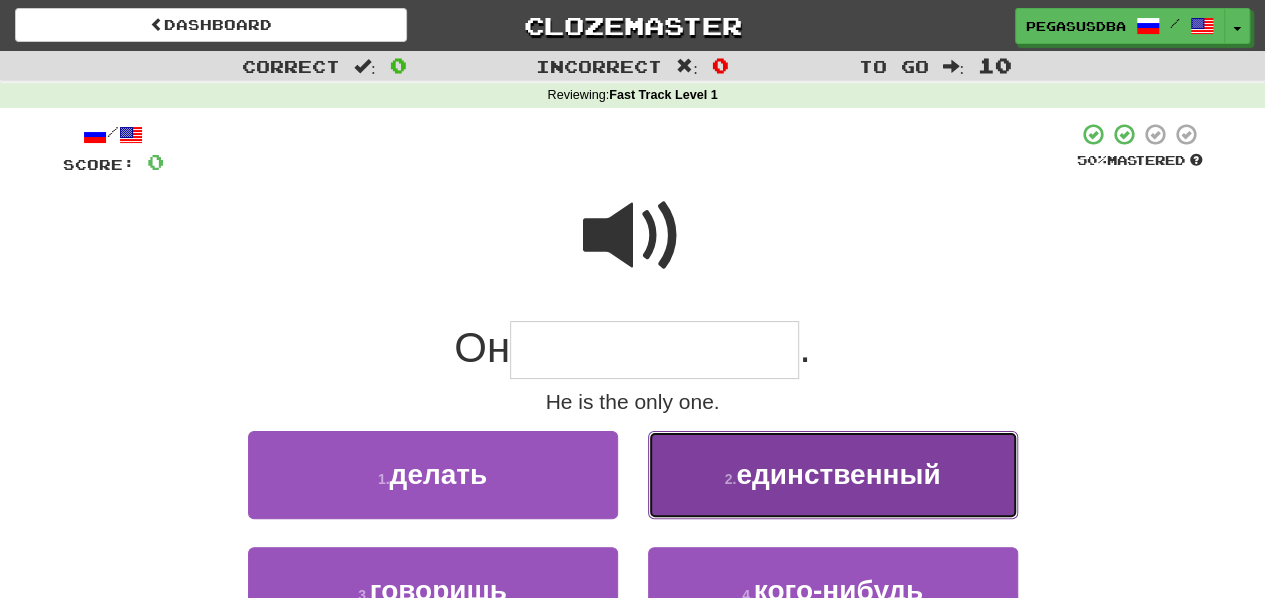 click on "единственный" at bounding box center [838, 474] 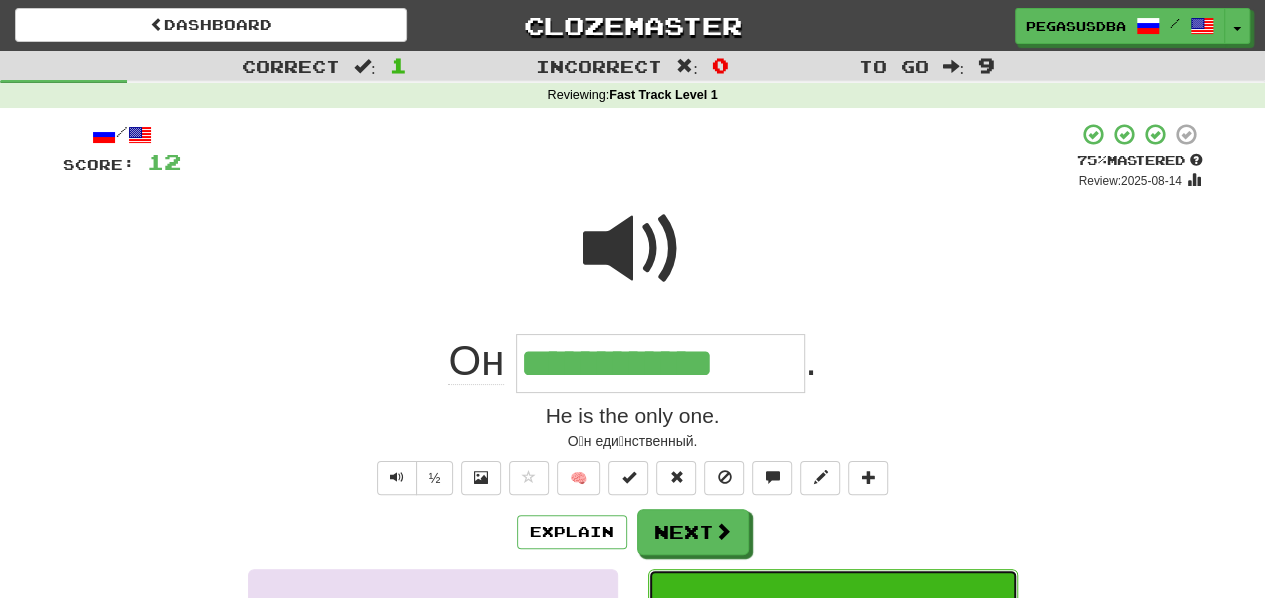 type 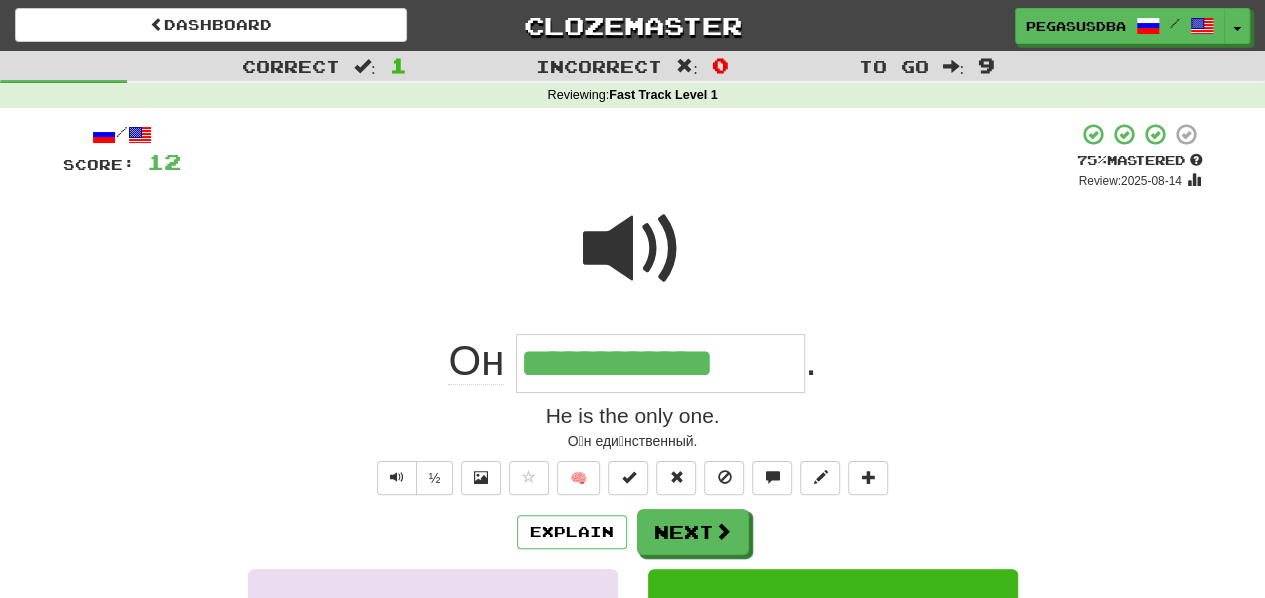 drag, startPoint x: 1168, startPoint y: 272, endPoint x: 1136, endPoint y: 331, distance: 67.11929 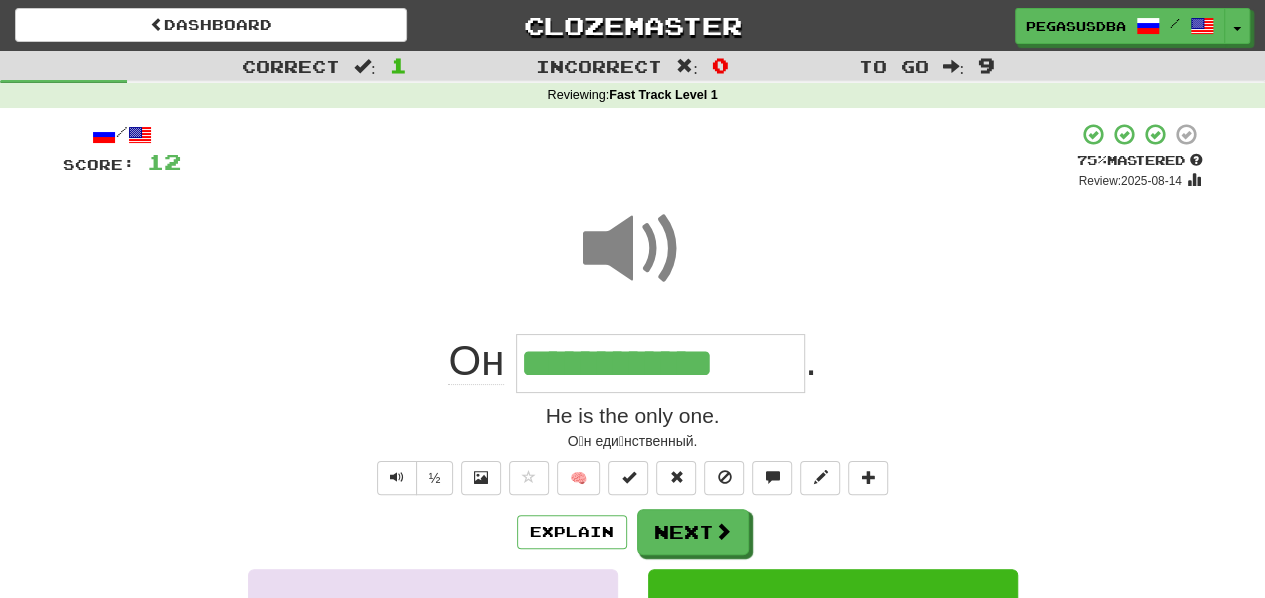 click at bounding box center [633, 262] 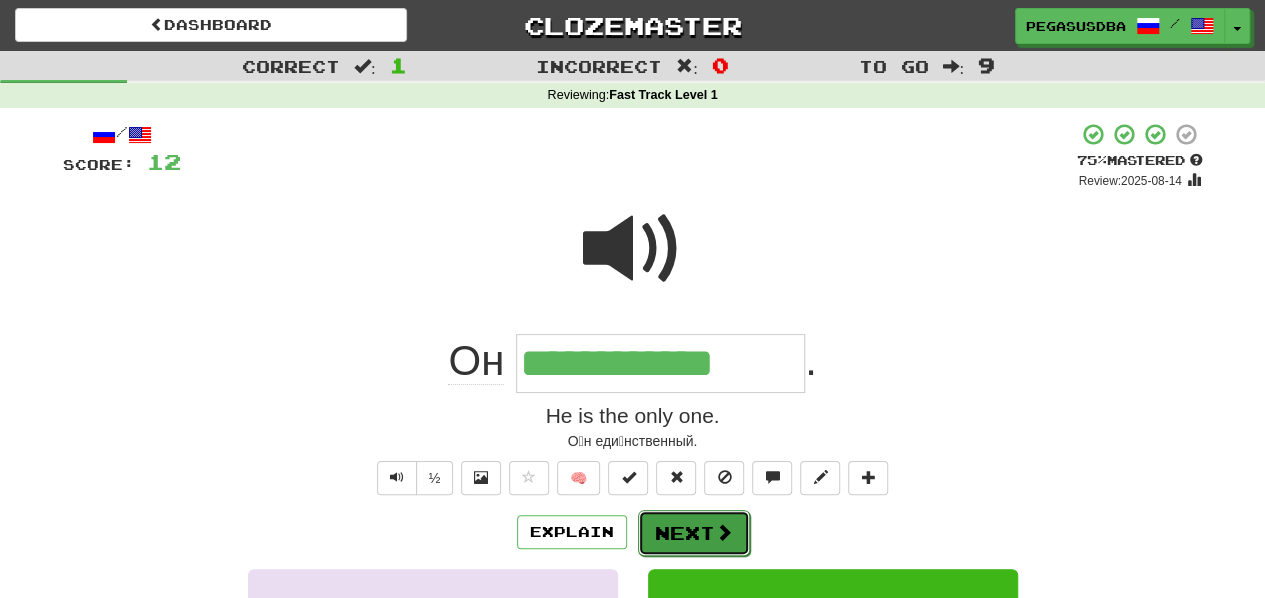 click on "Next" at bounding box center [694, 533] 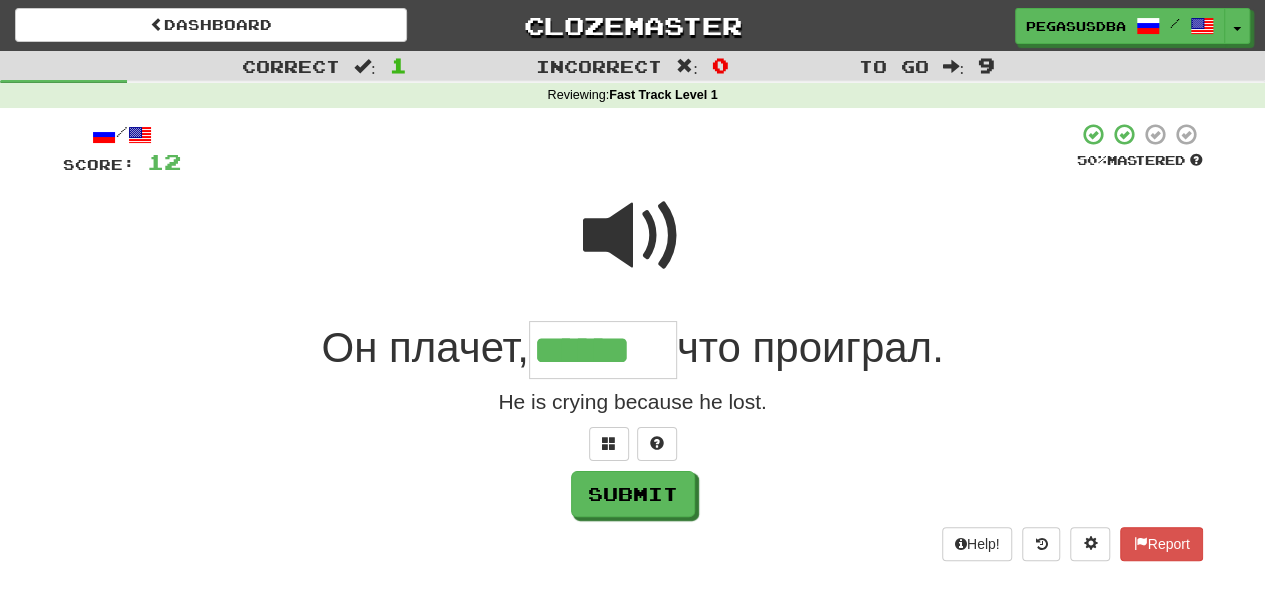 type on "******" 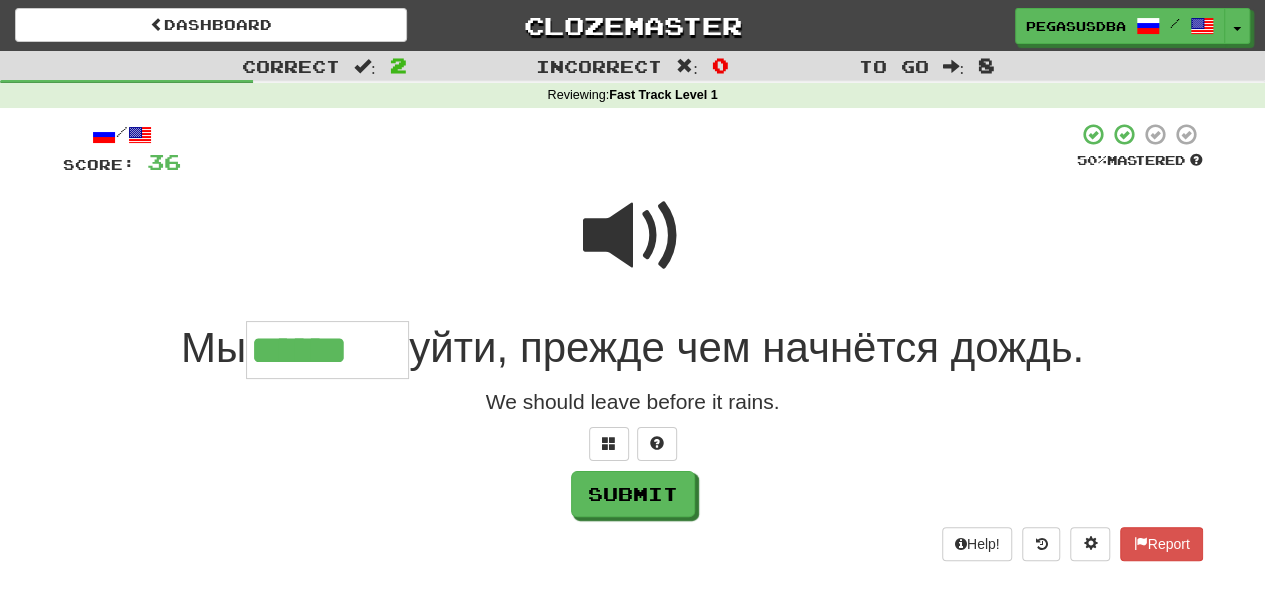 type on "******" 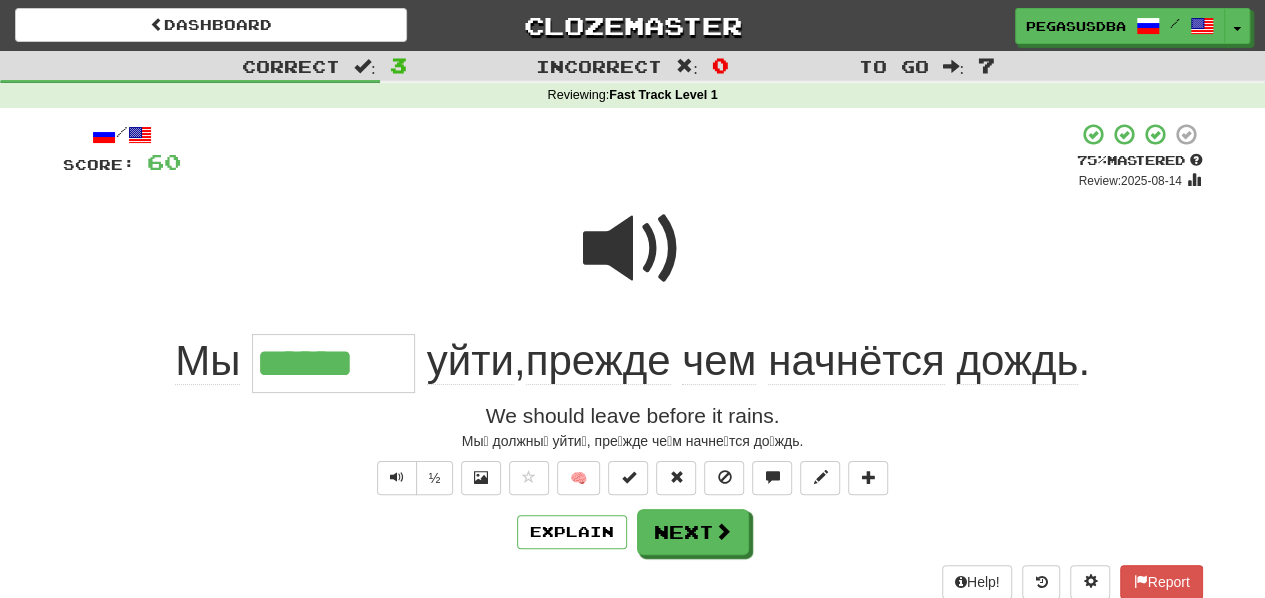 click at bounding box center [633, 249] 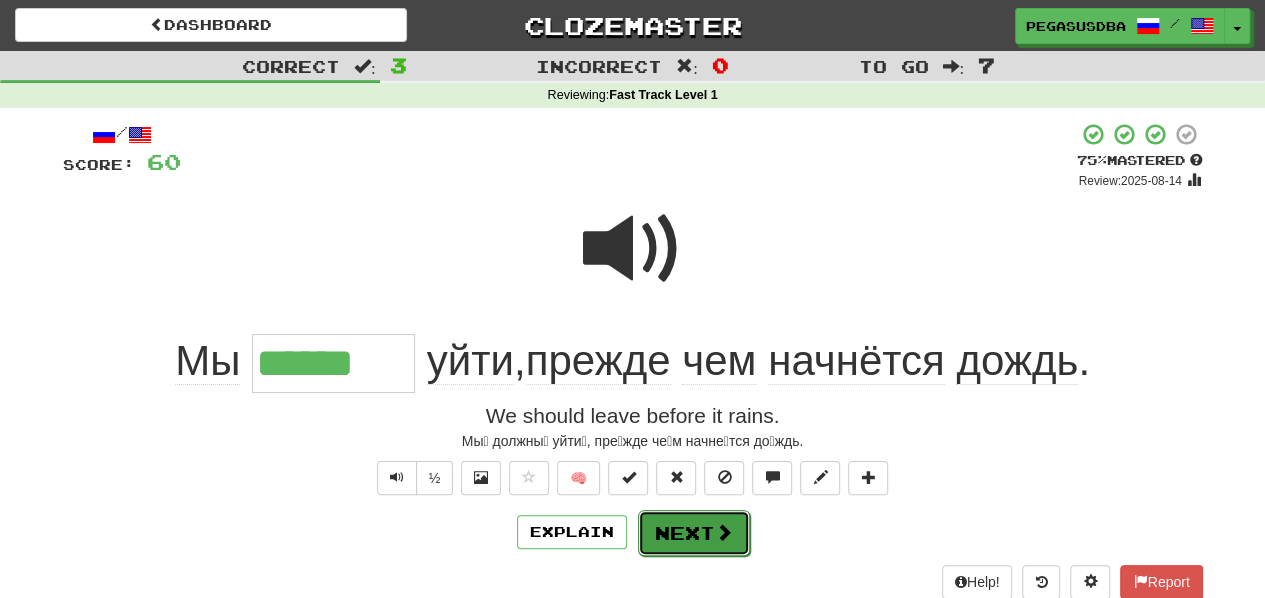 click on "Next" at bounding box center (694, 533) 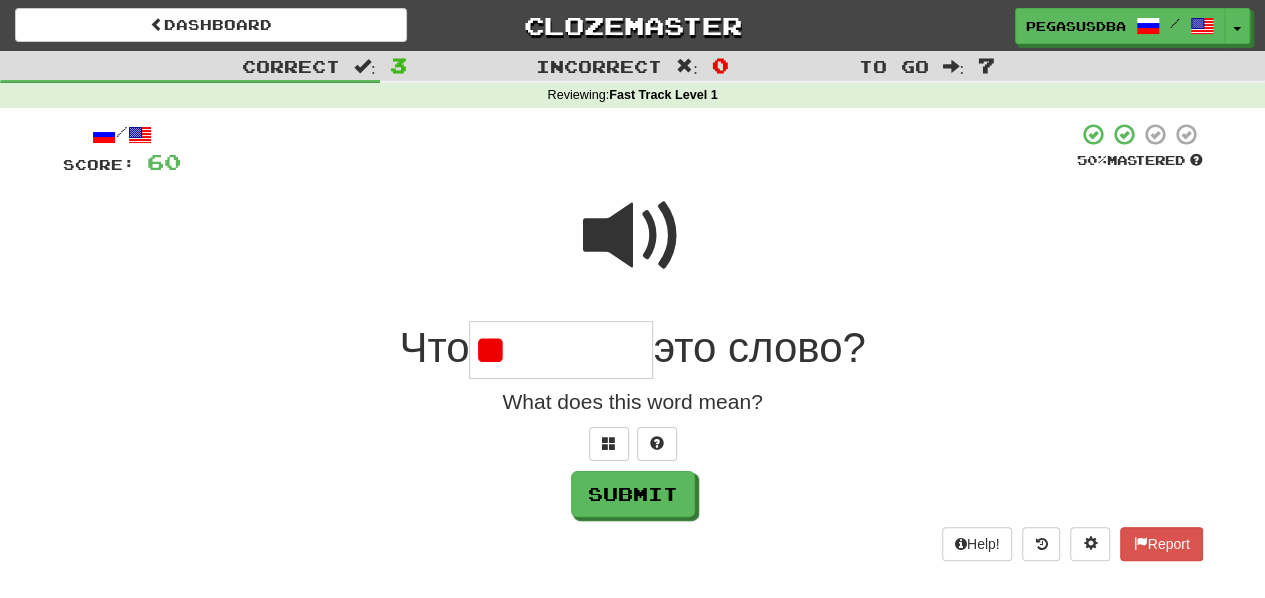 type on "*" 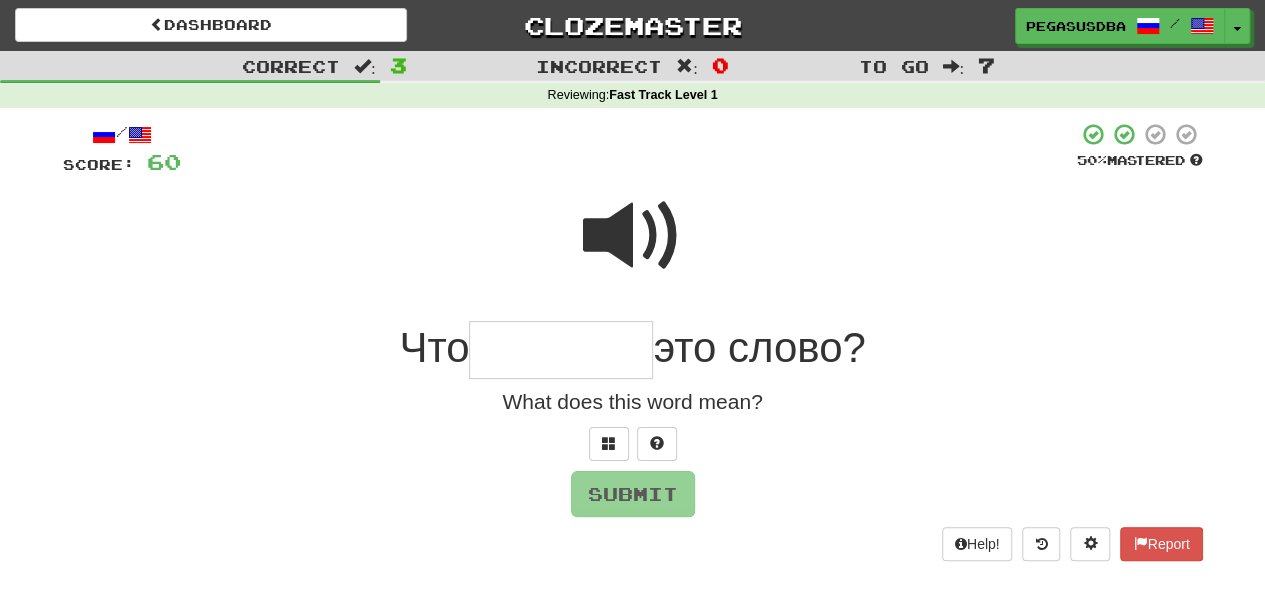 type on "*" 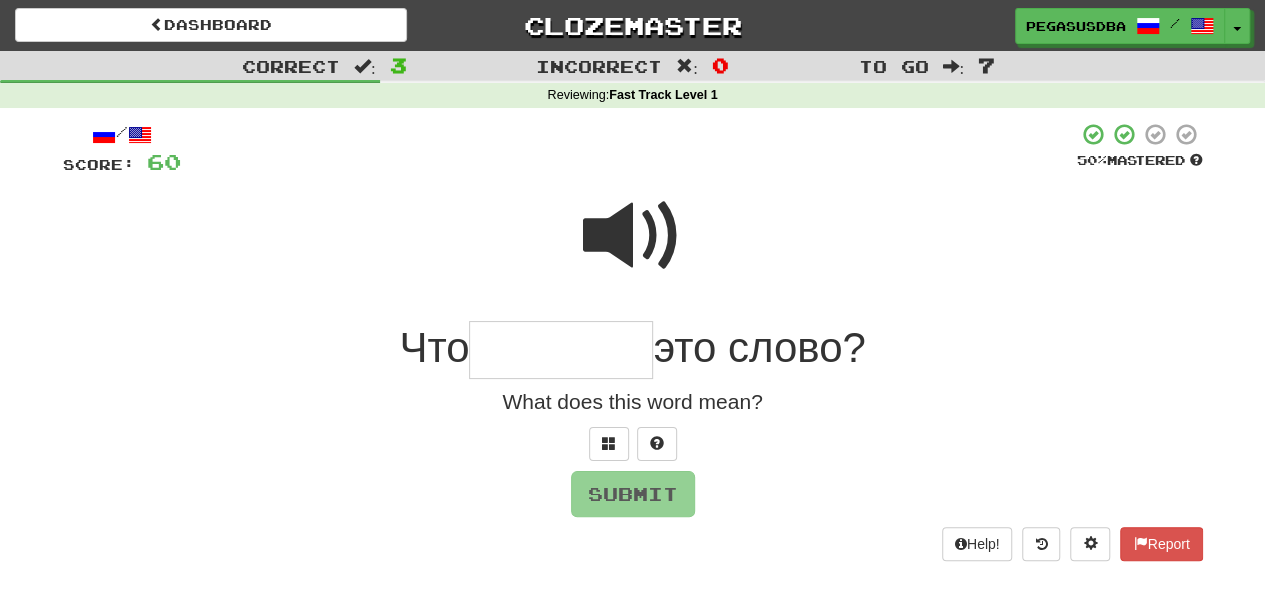 click at bounding box center [633, 236] 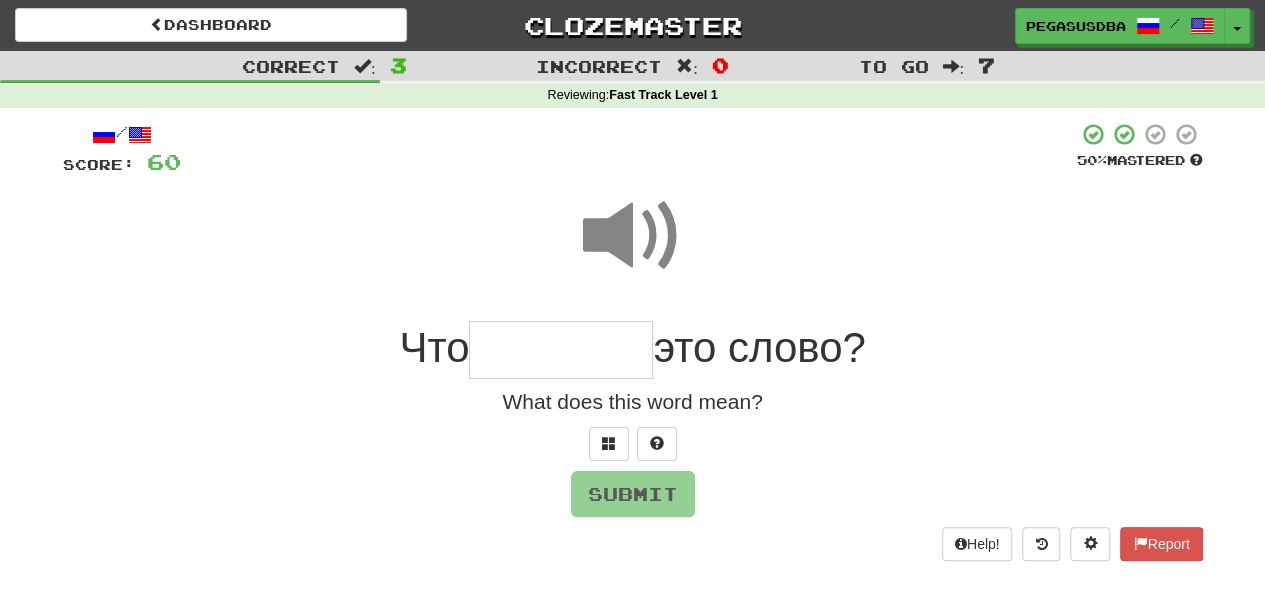 click at bounding box center (633, 236) 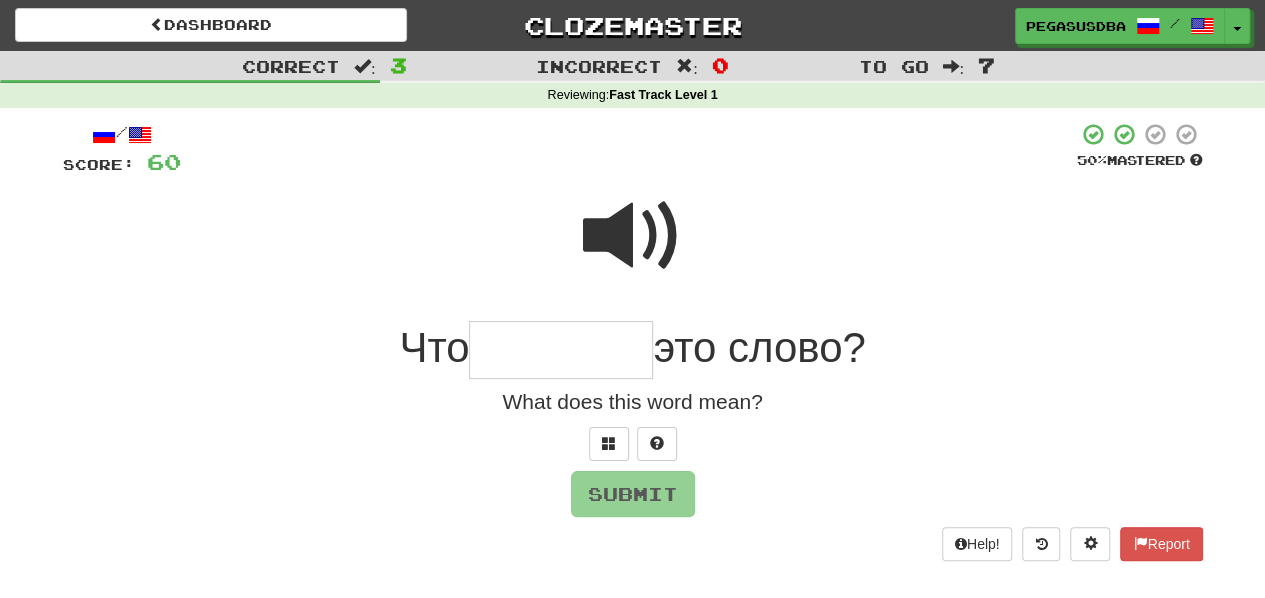 click at bounding box center [561, 350] 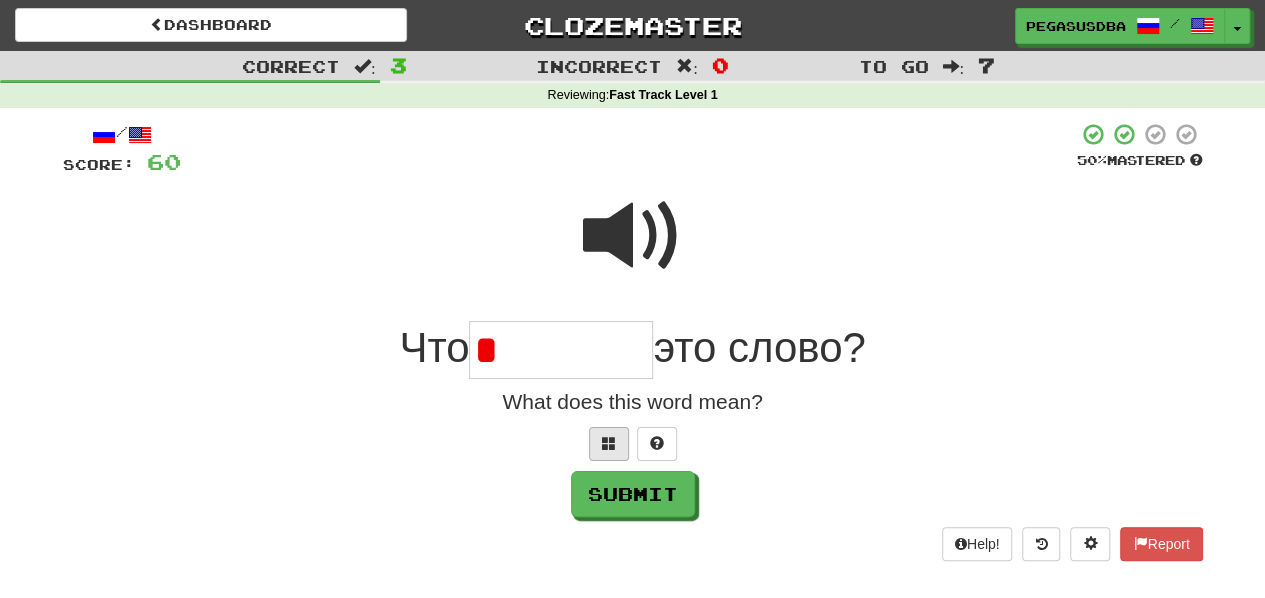 type on "*" 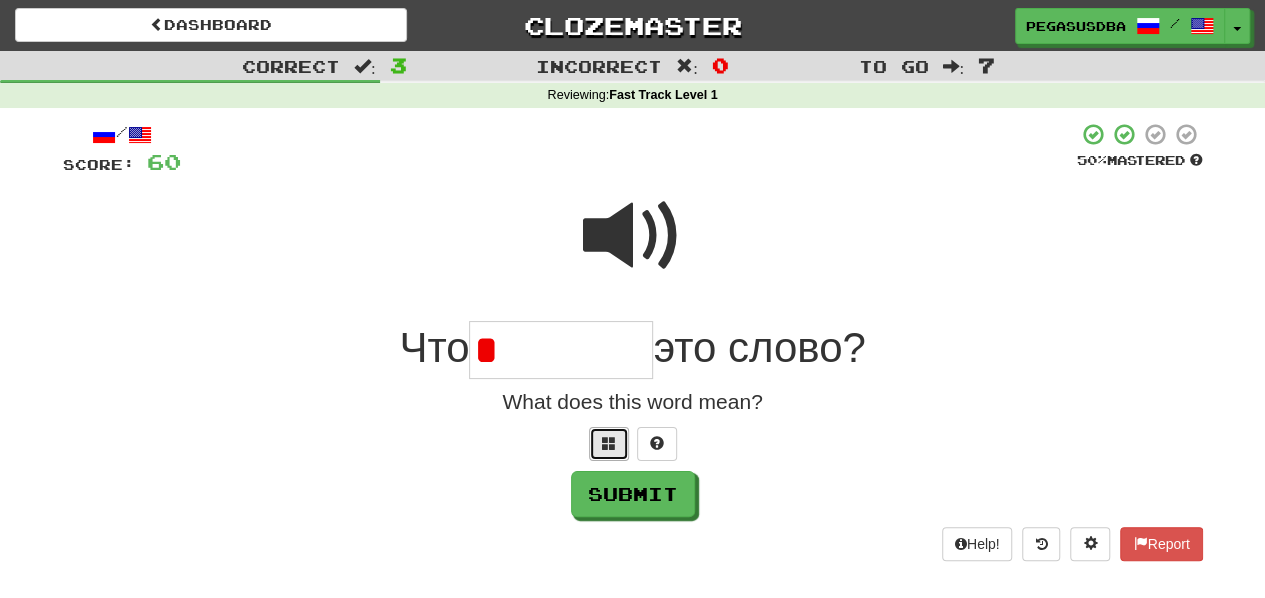 click at bounding box center [609, 444] 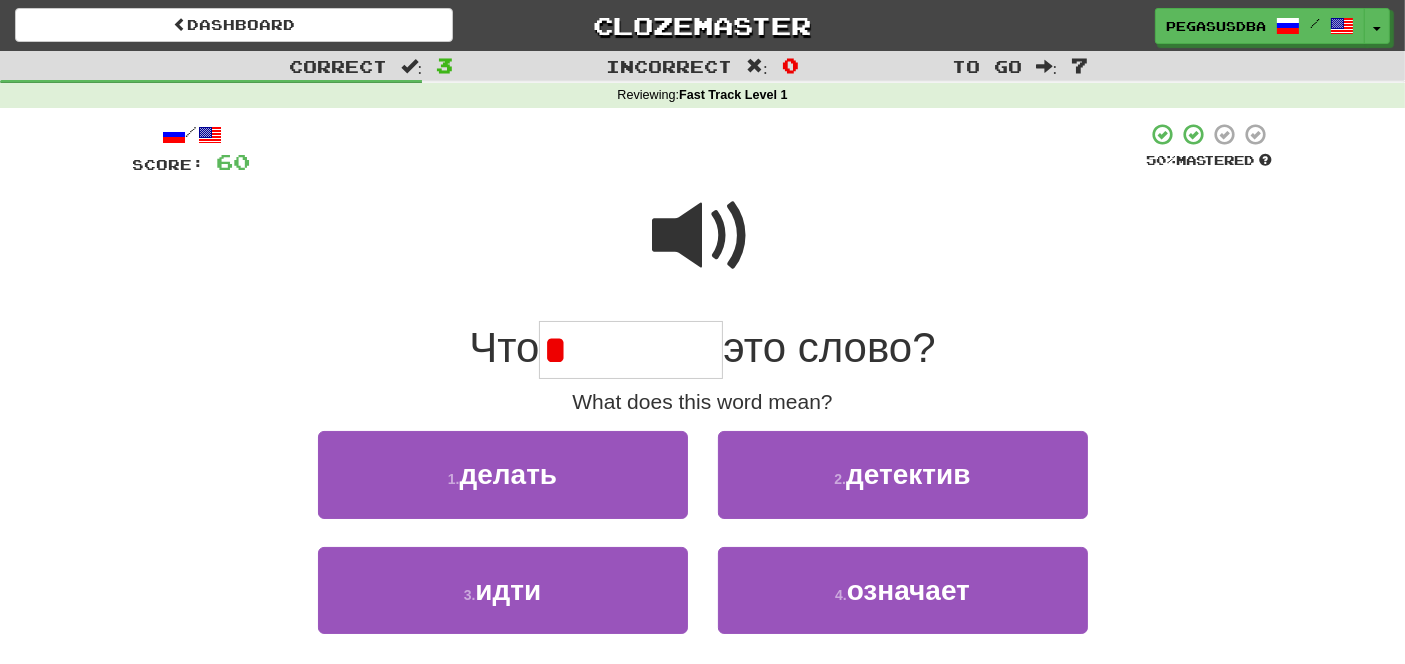 drag, startPoint x: 863, startPoint y: 1, endPoint x: 948, endPoint y: 266, distance: 278.2984 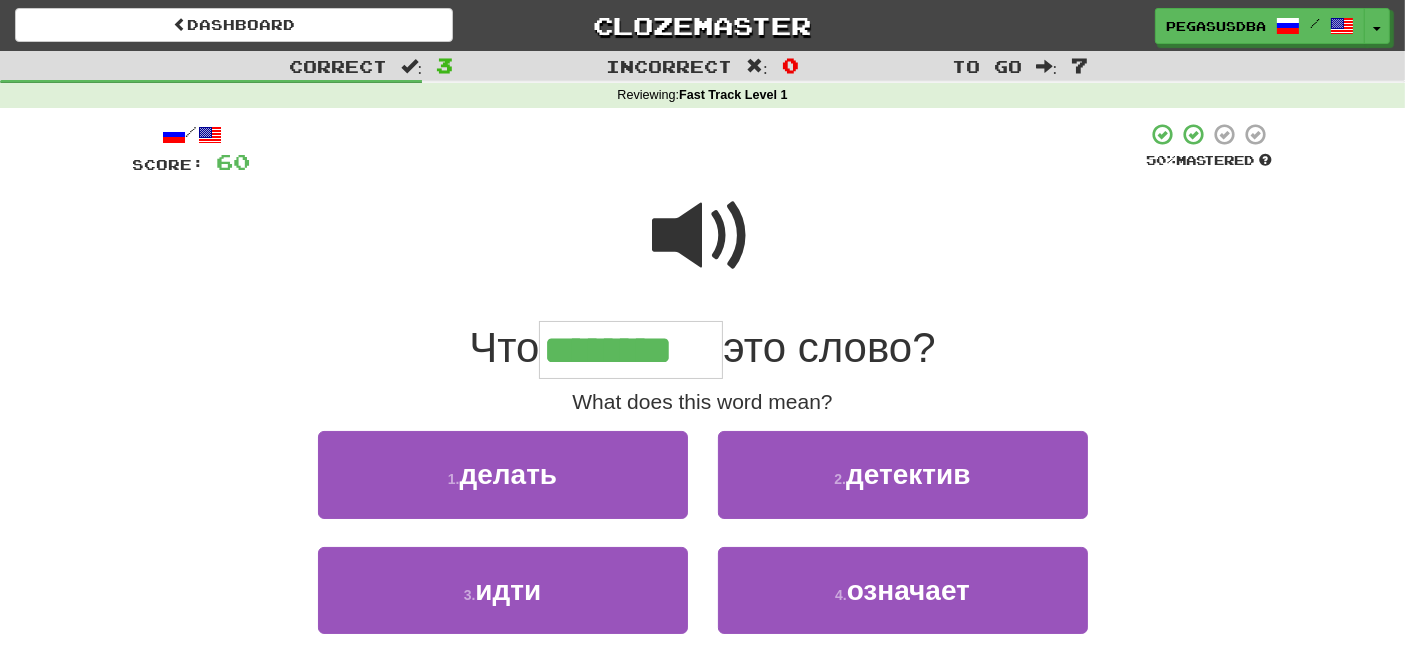 type on "********" 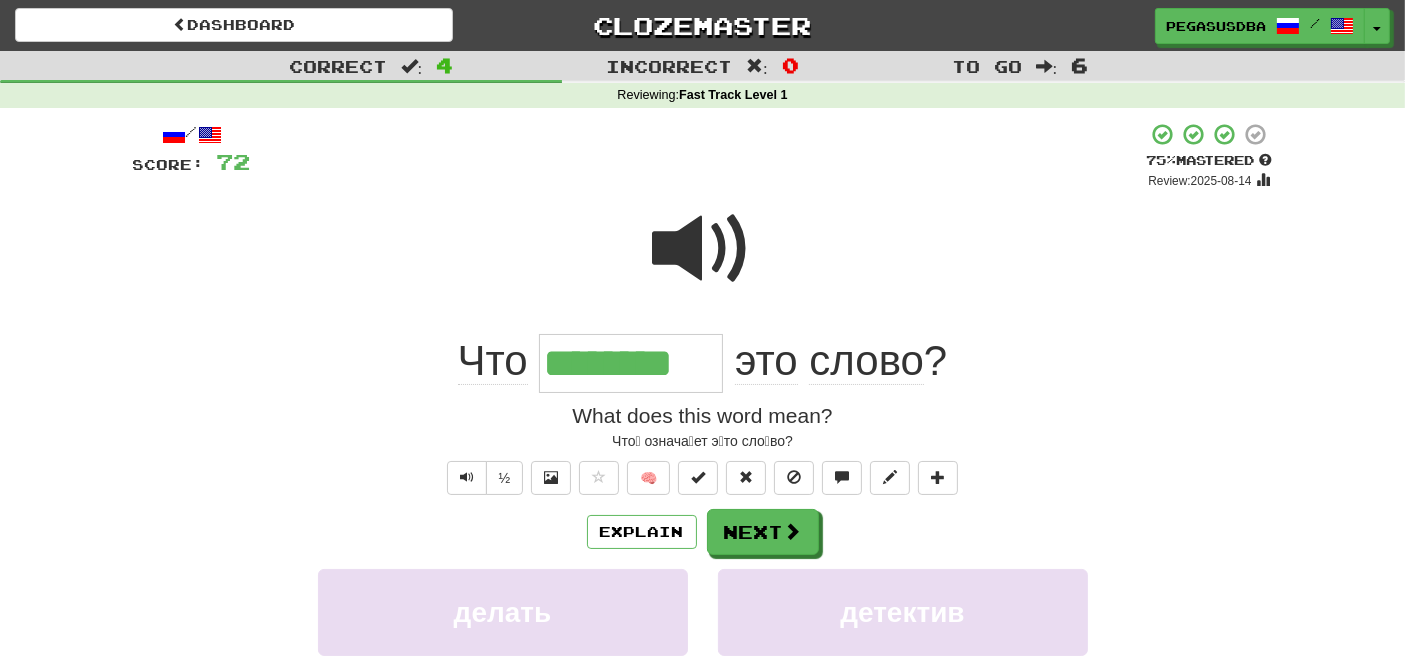 click at bounding box center (703, 249) 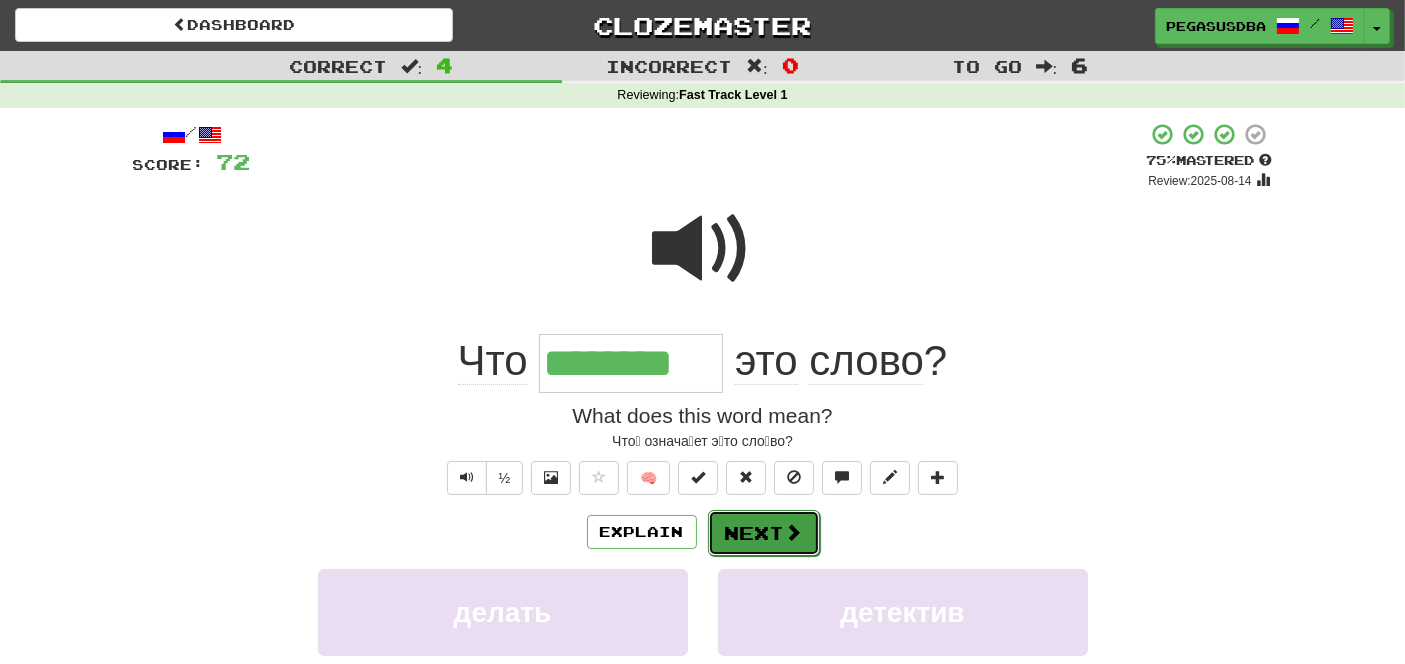 click on "Next" at bounding box center [764, 533] 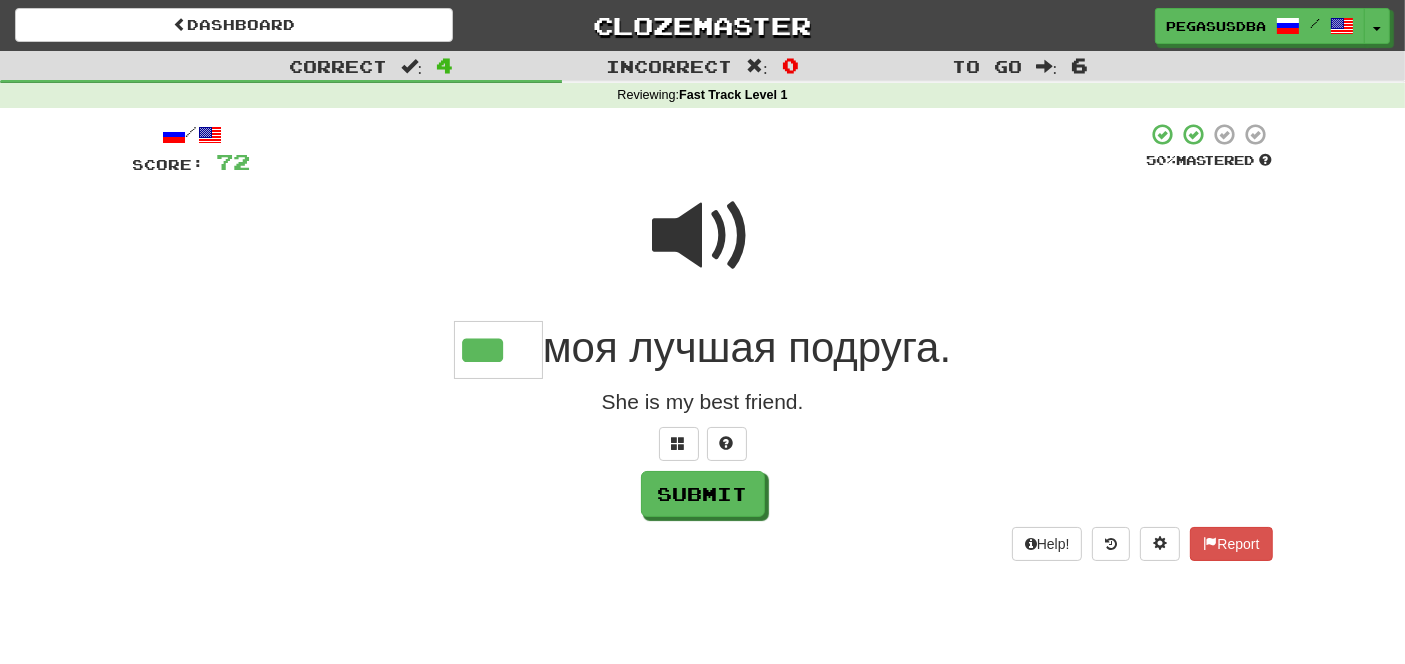 type on "***" 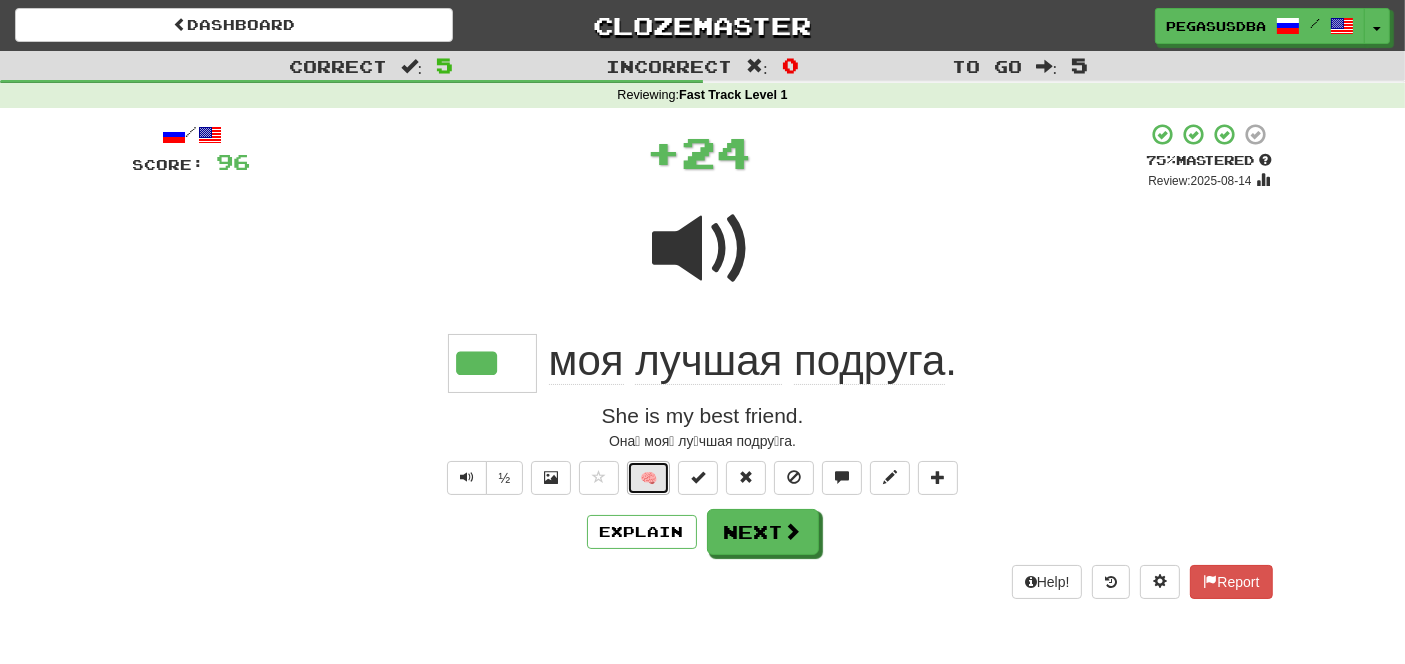 click on "🧠" at bounding box center (648, 478) 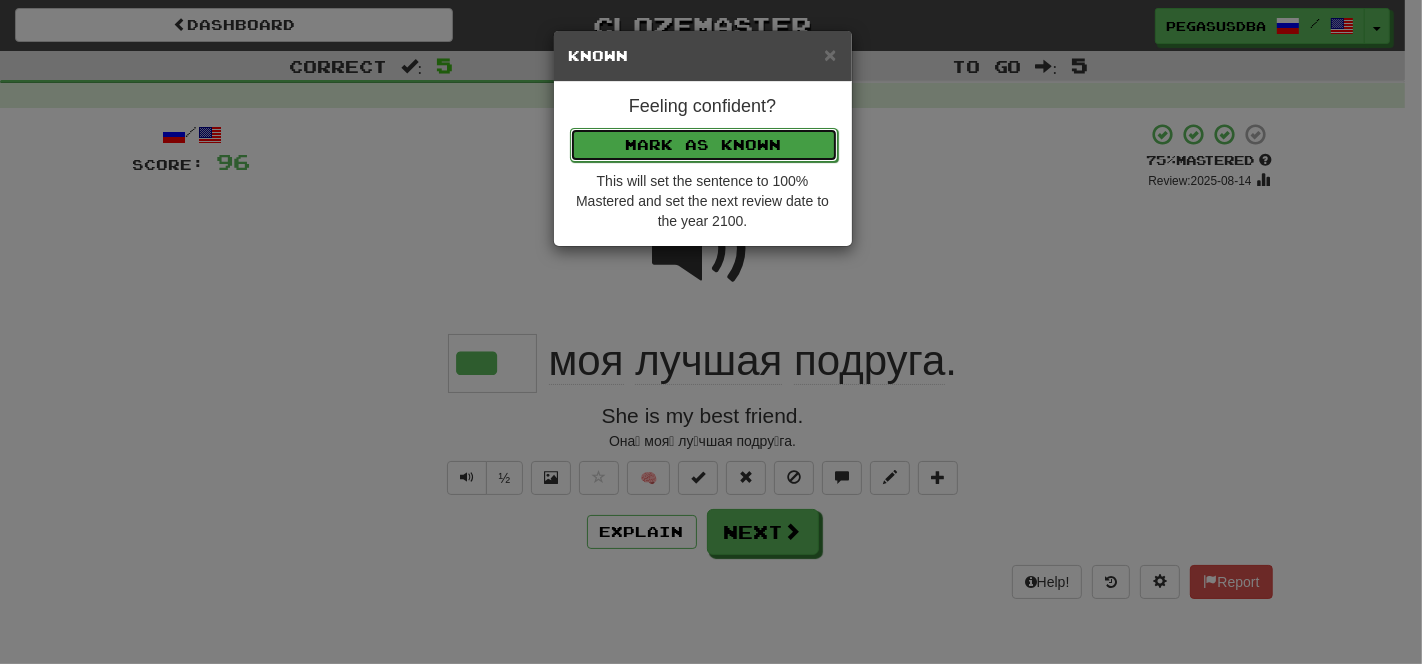 click on "Mark as Known" at bounding box center [704, 145] 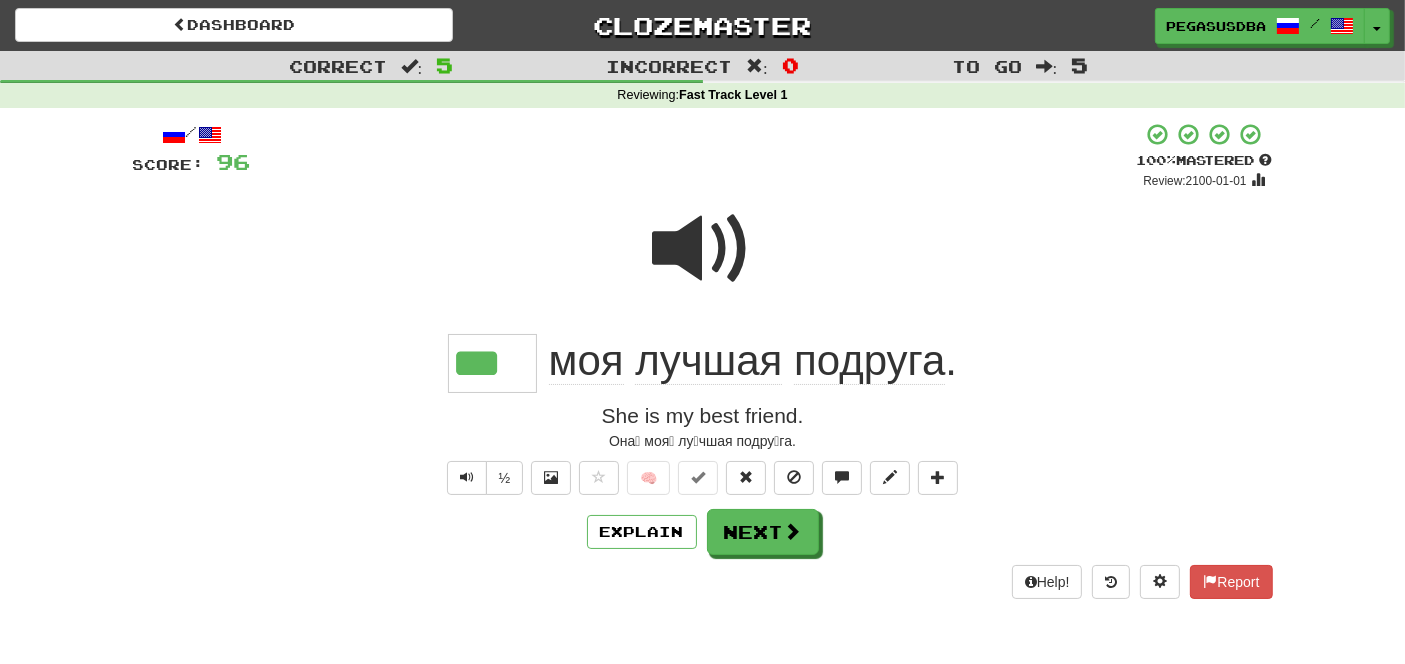 click at bounding box center [703, 262] 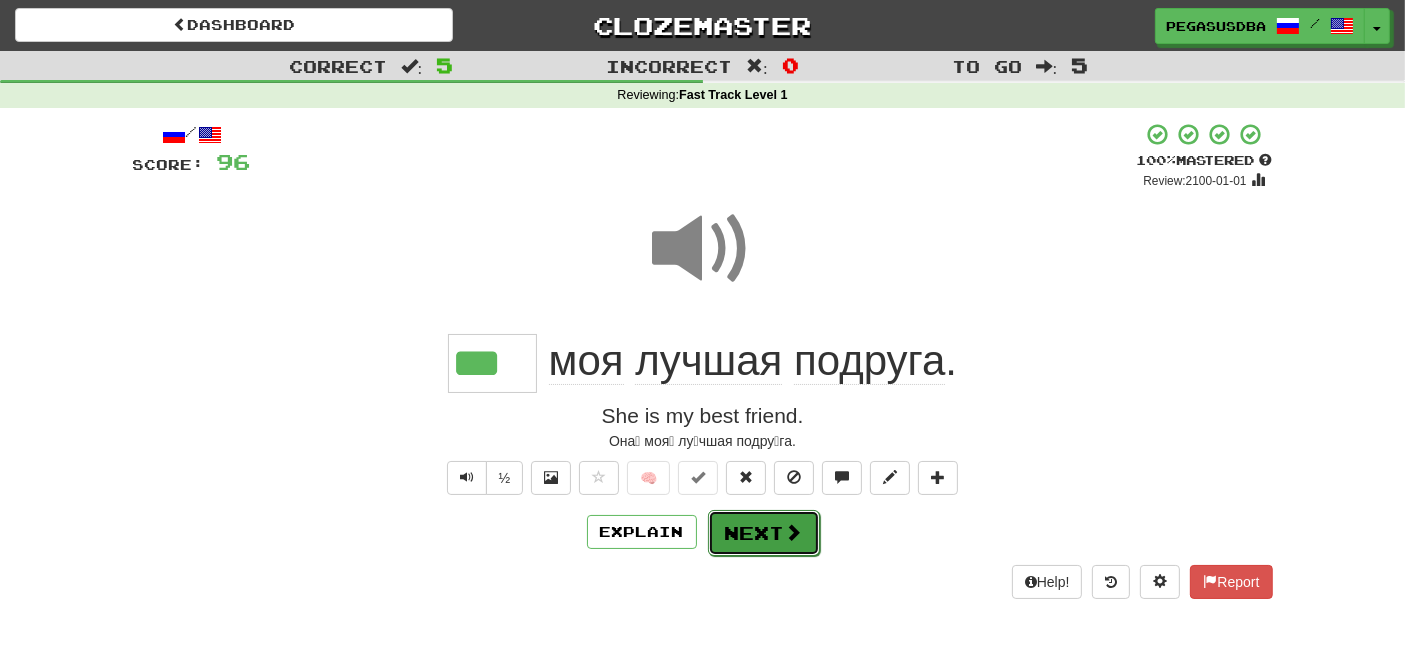 click on "Next" at bounding box center [764, 533] 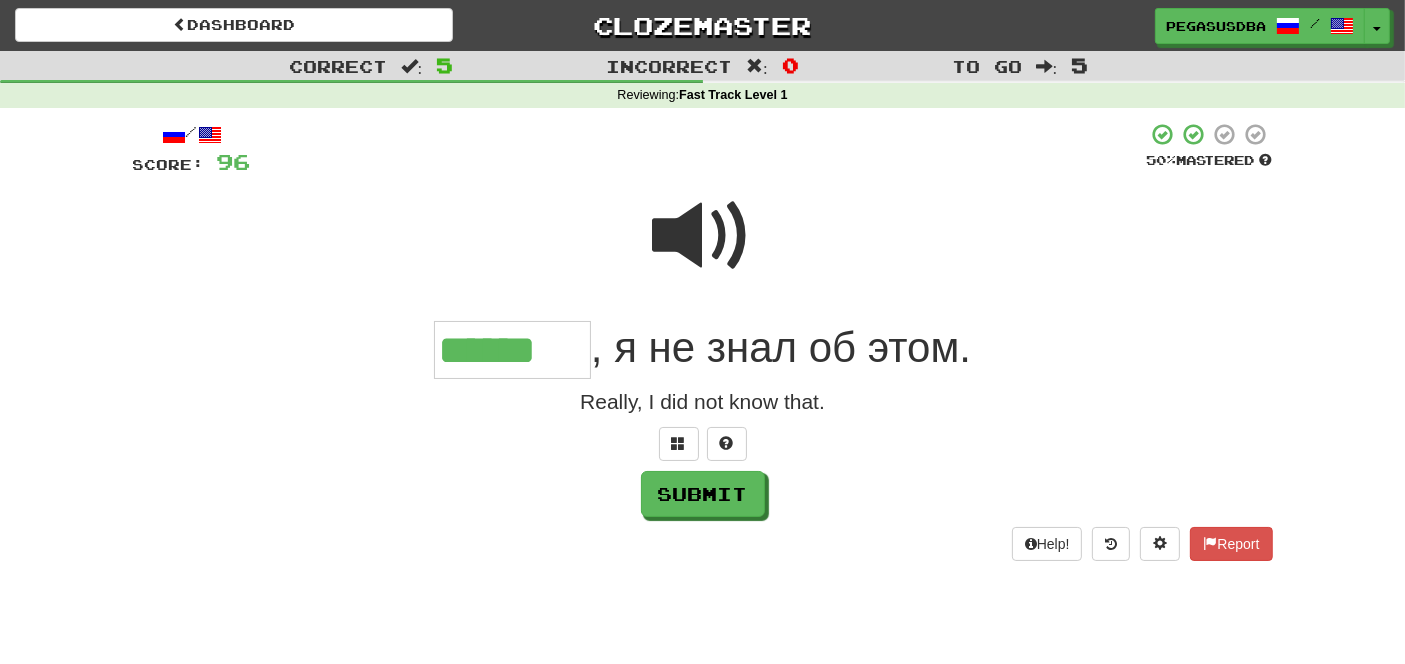 type on "******" 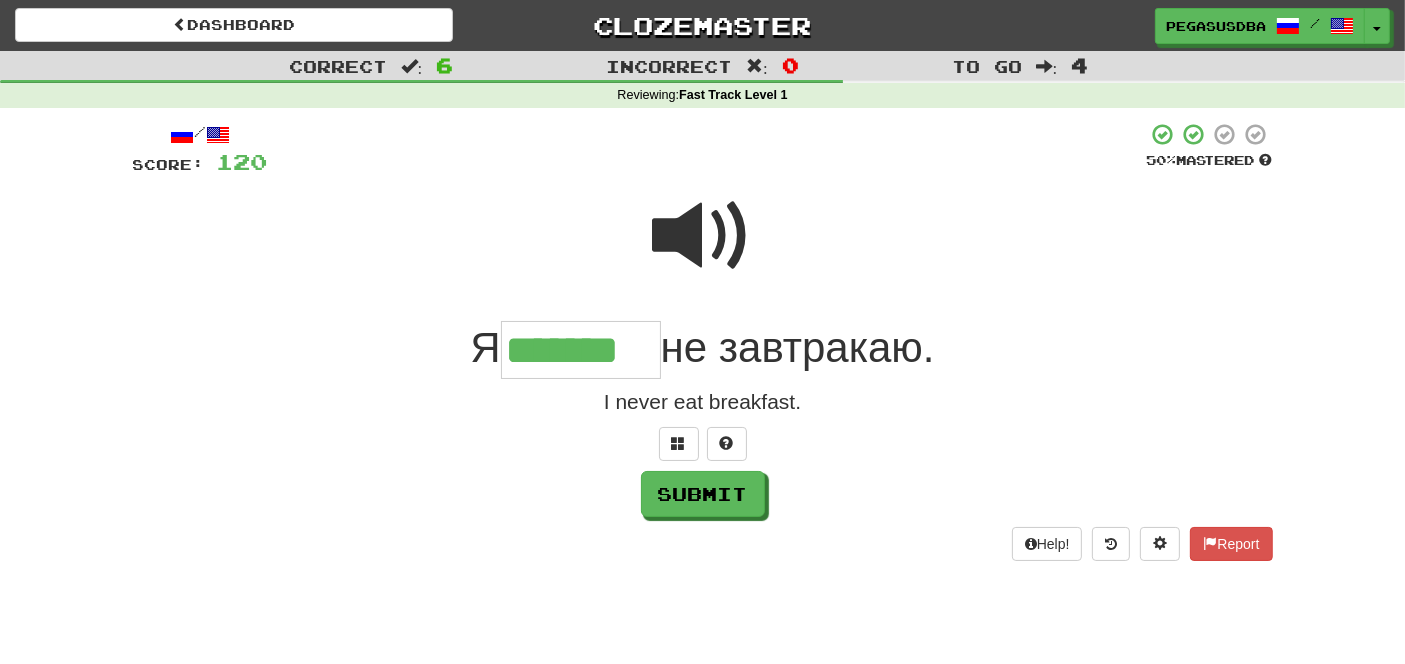 type on "*******" 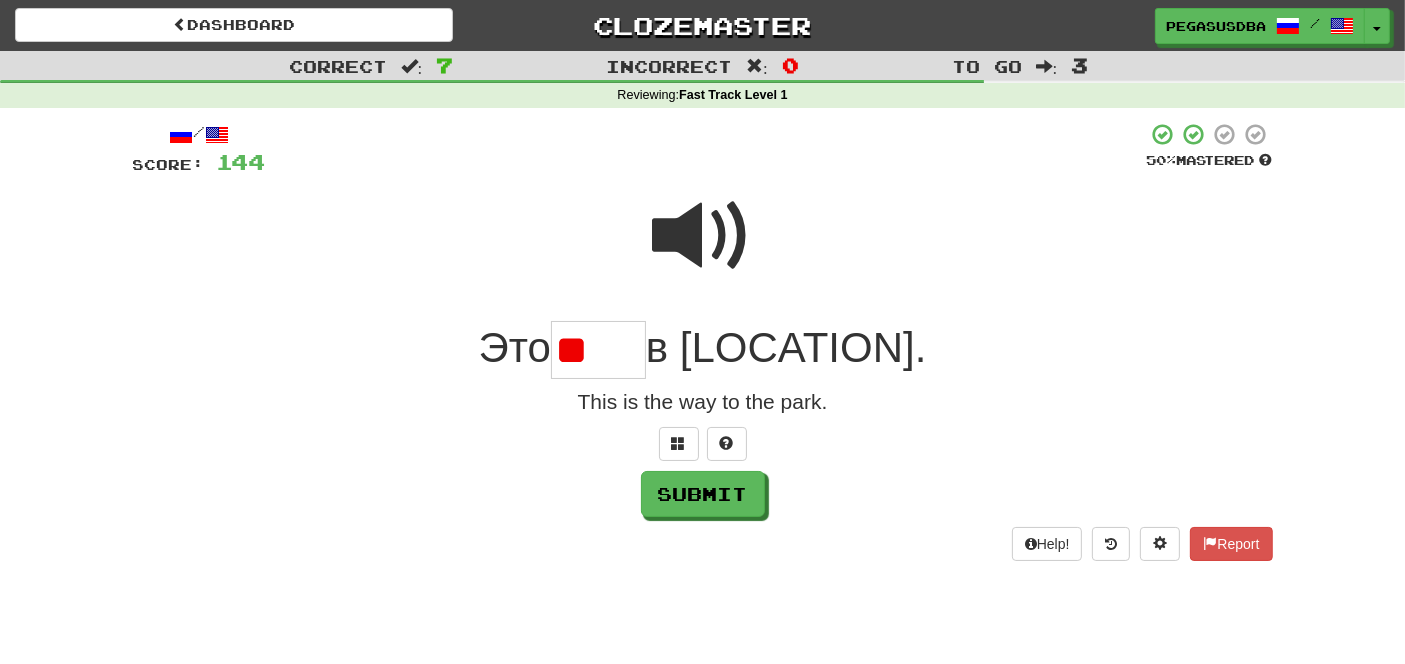 type on "*" 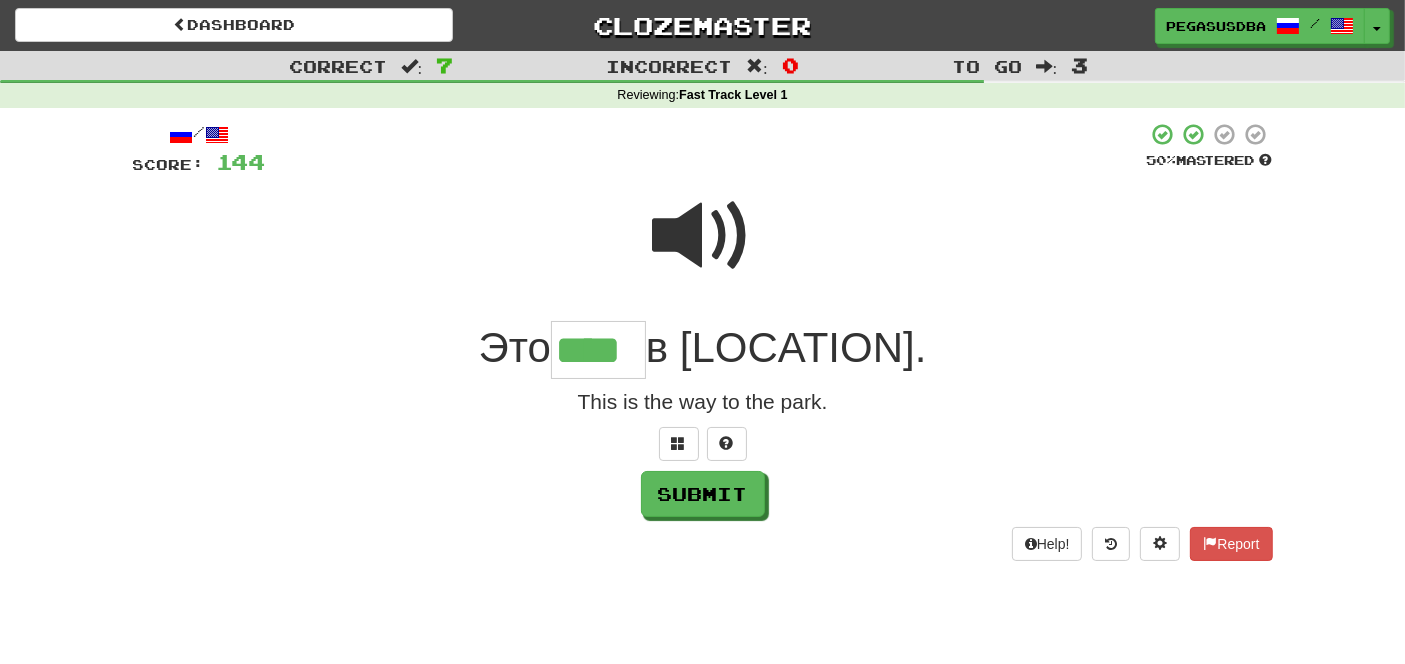 type on "****" 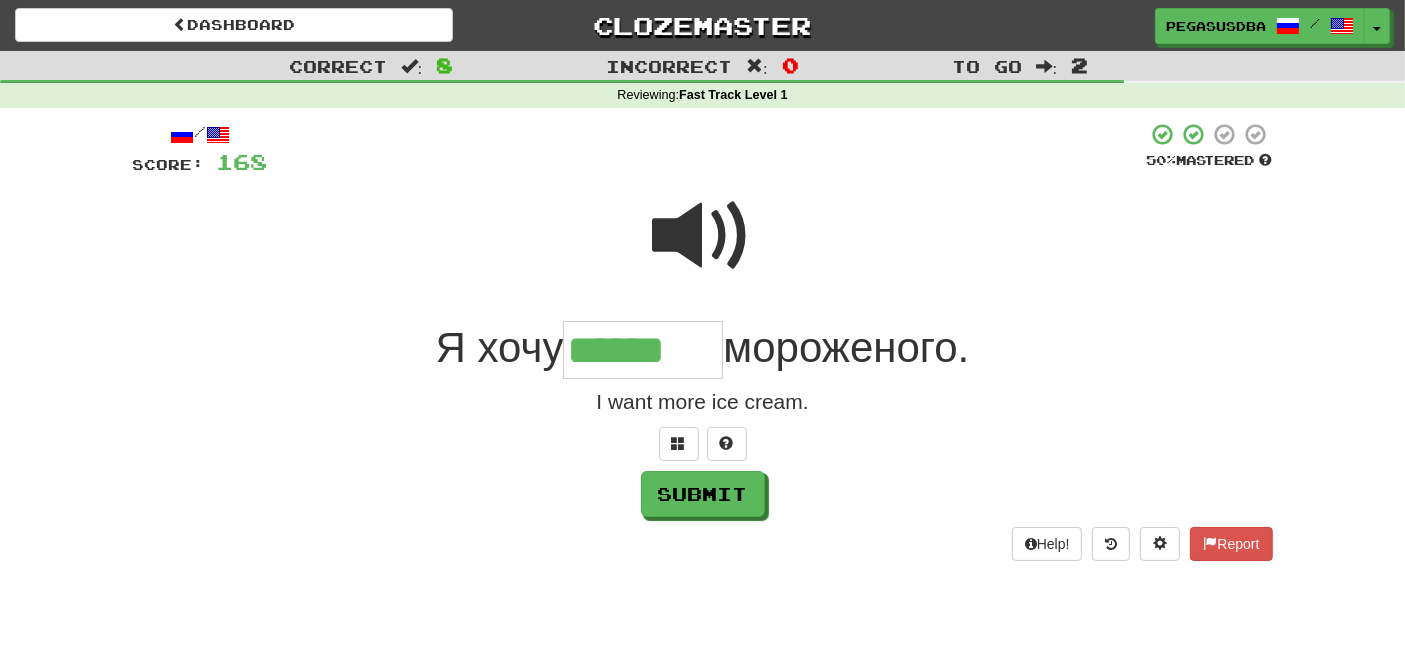 type on "******" 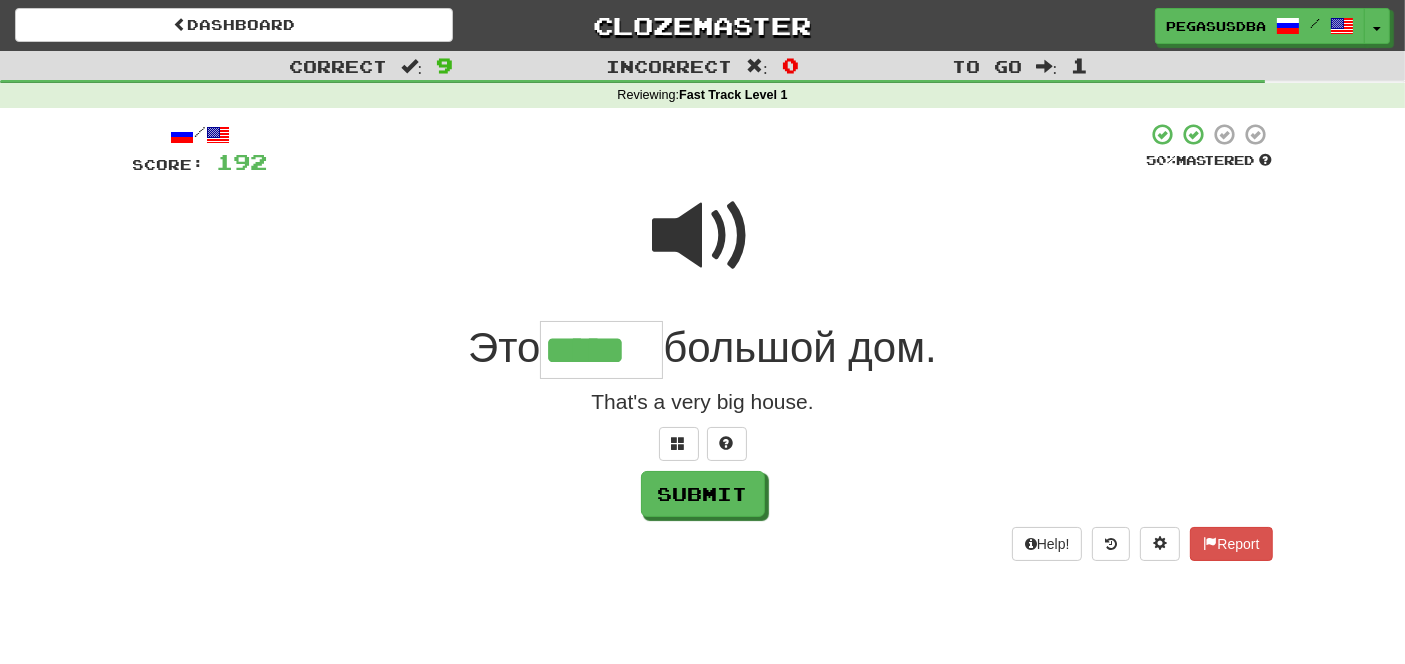type on "*****" 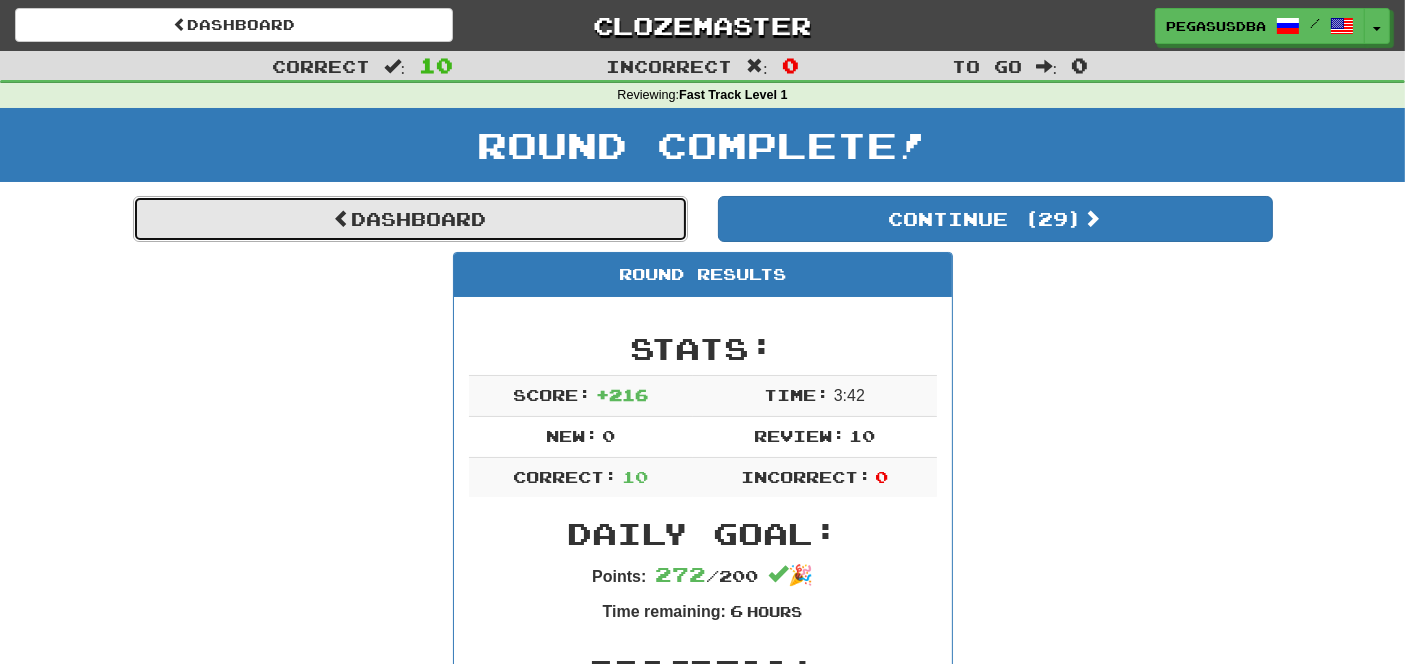 click on "Dashboard" at bounding box center [410, 219] 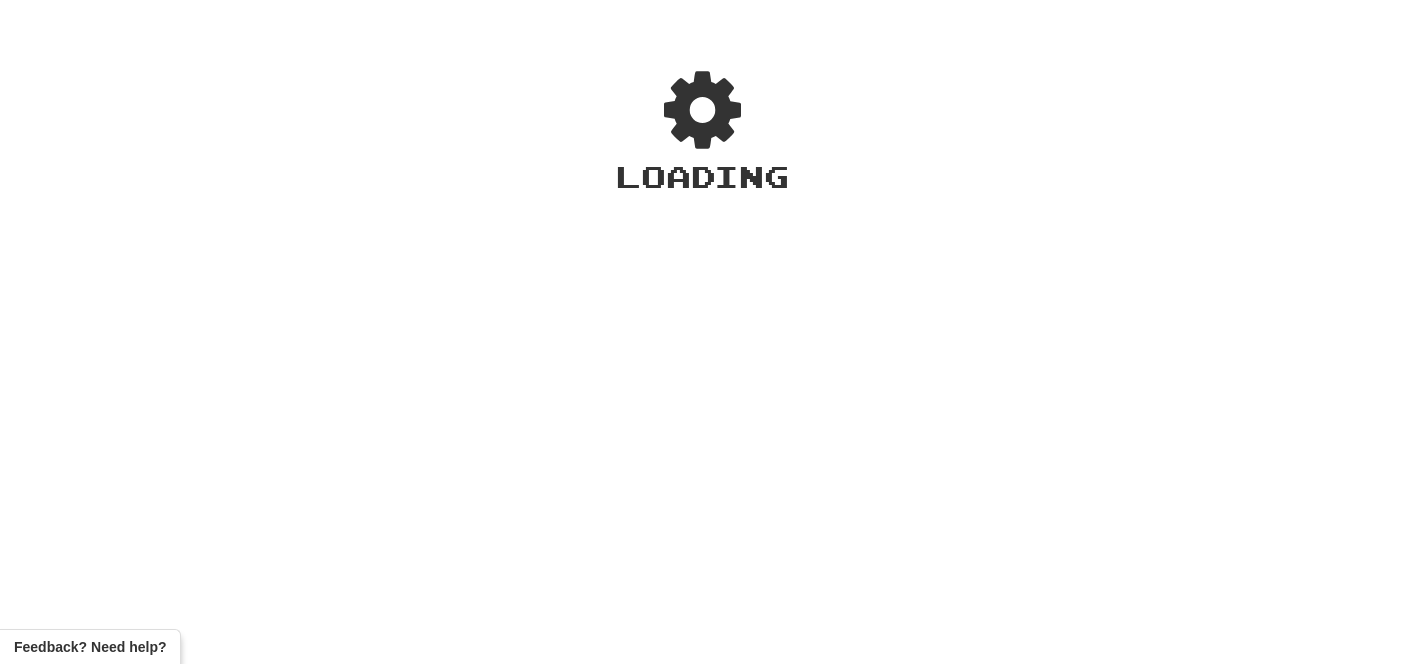 scroll, scrollTop: 0, scrollLeft: 0, axis: both 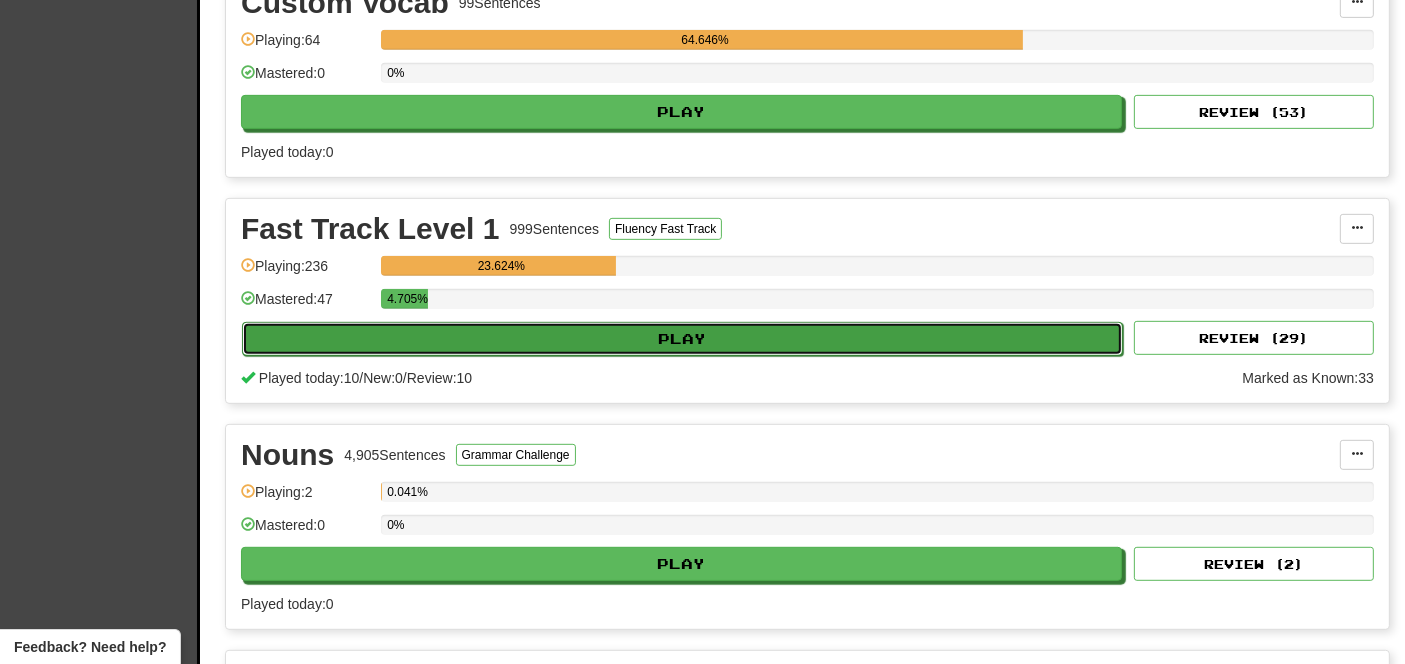 click on "Play" at bounding box center [682, 339] 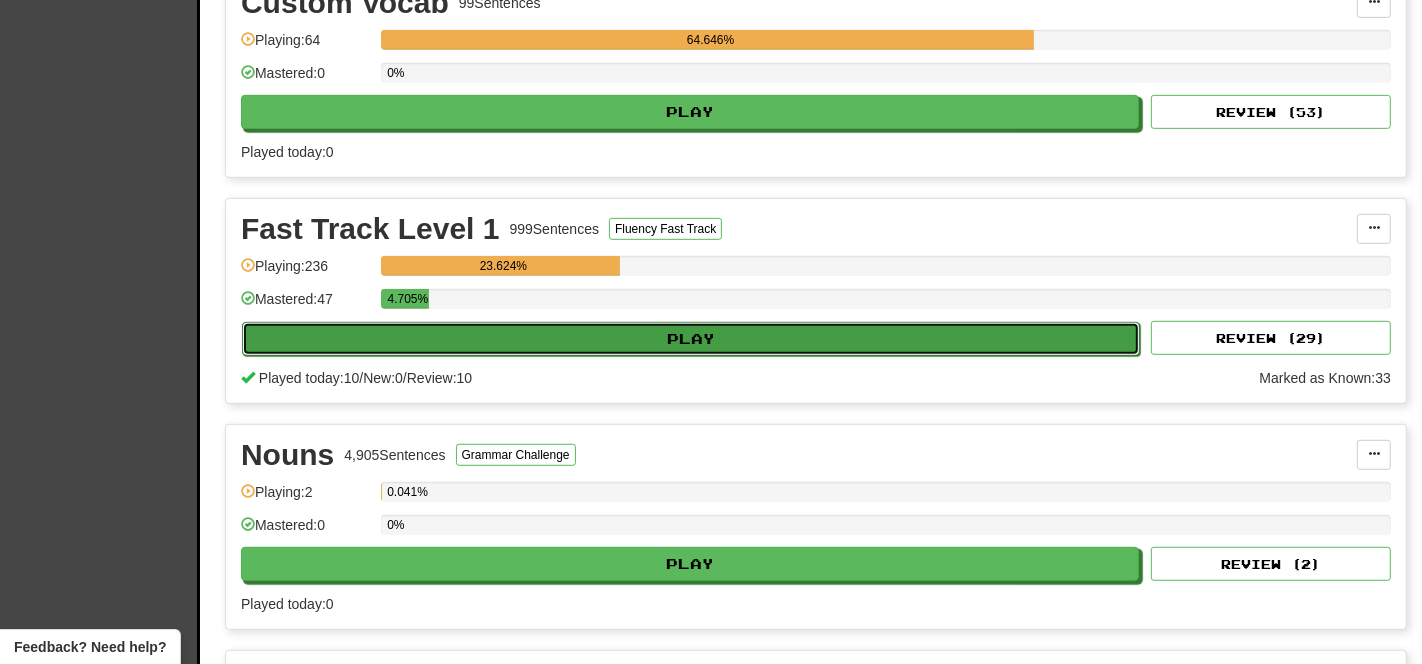 select on "**" 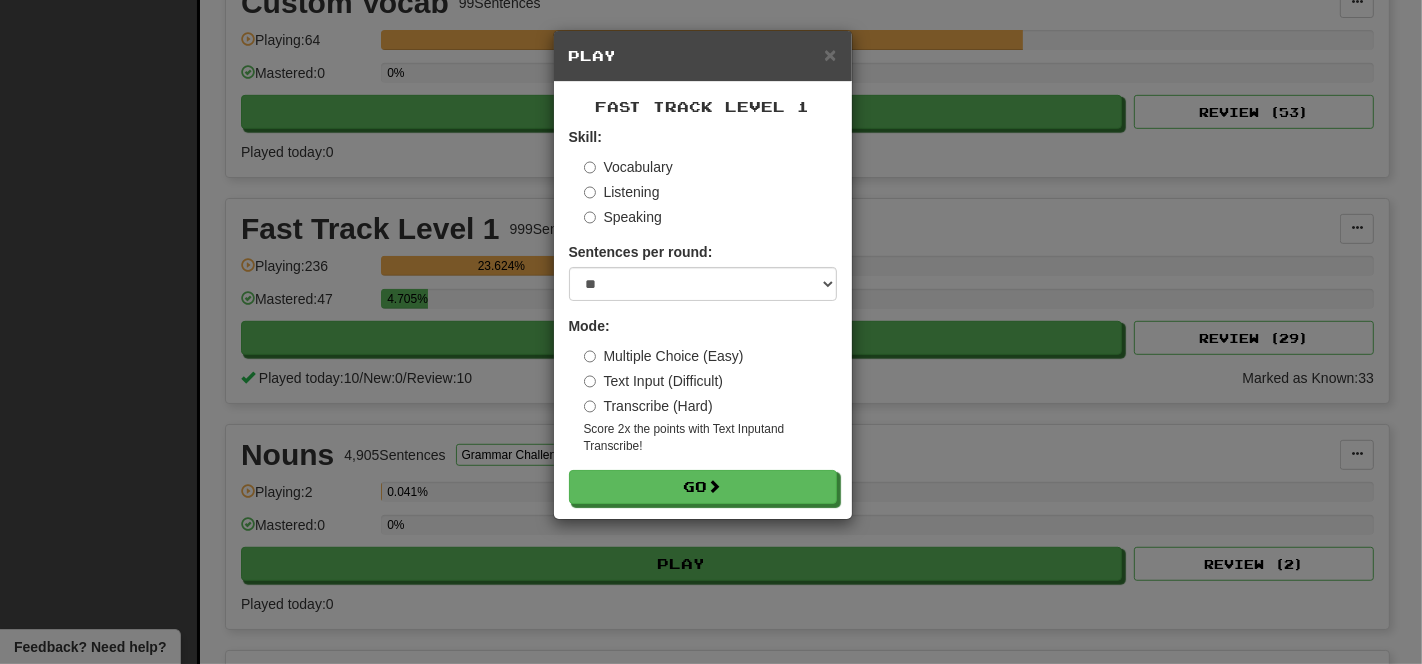click on "Multiple Choice (Easy)" at bounding box center (664, 356) 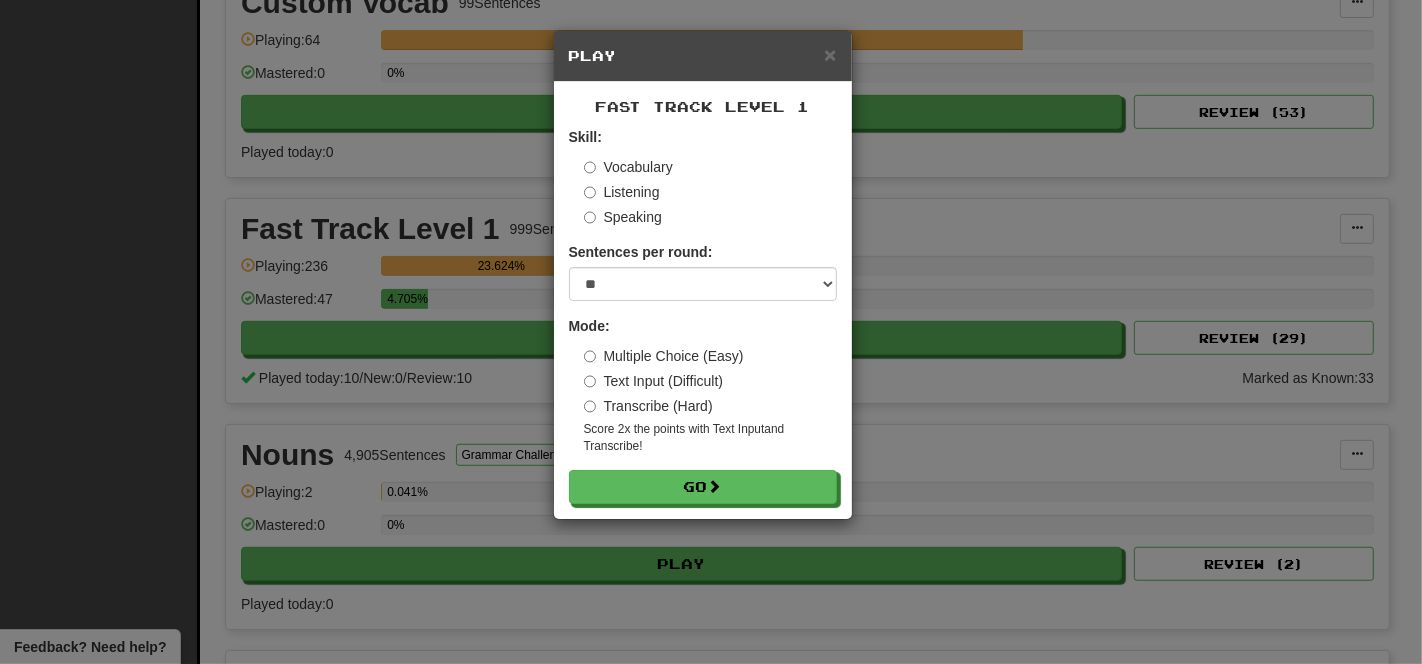 click on "Vocabulary" at bounding box center [628, 167] 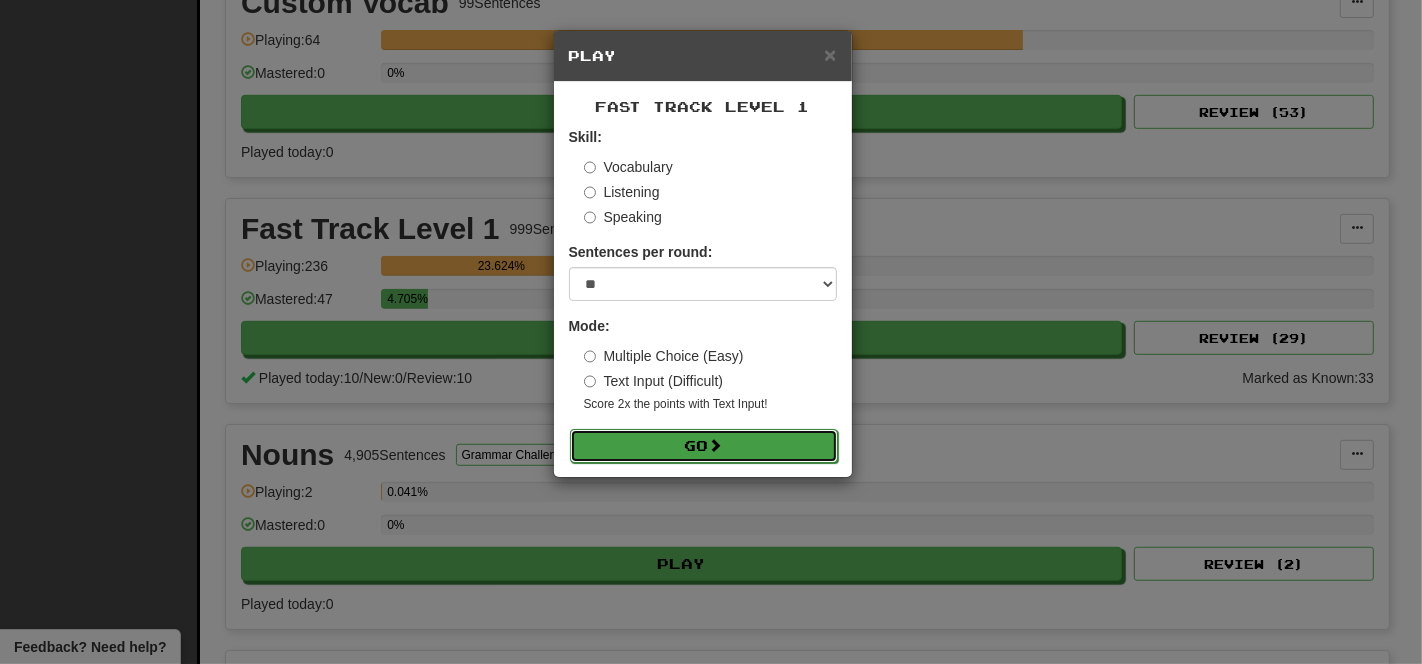 click on "Go" at bounding box center (704, 446) 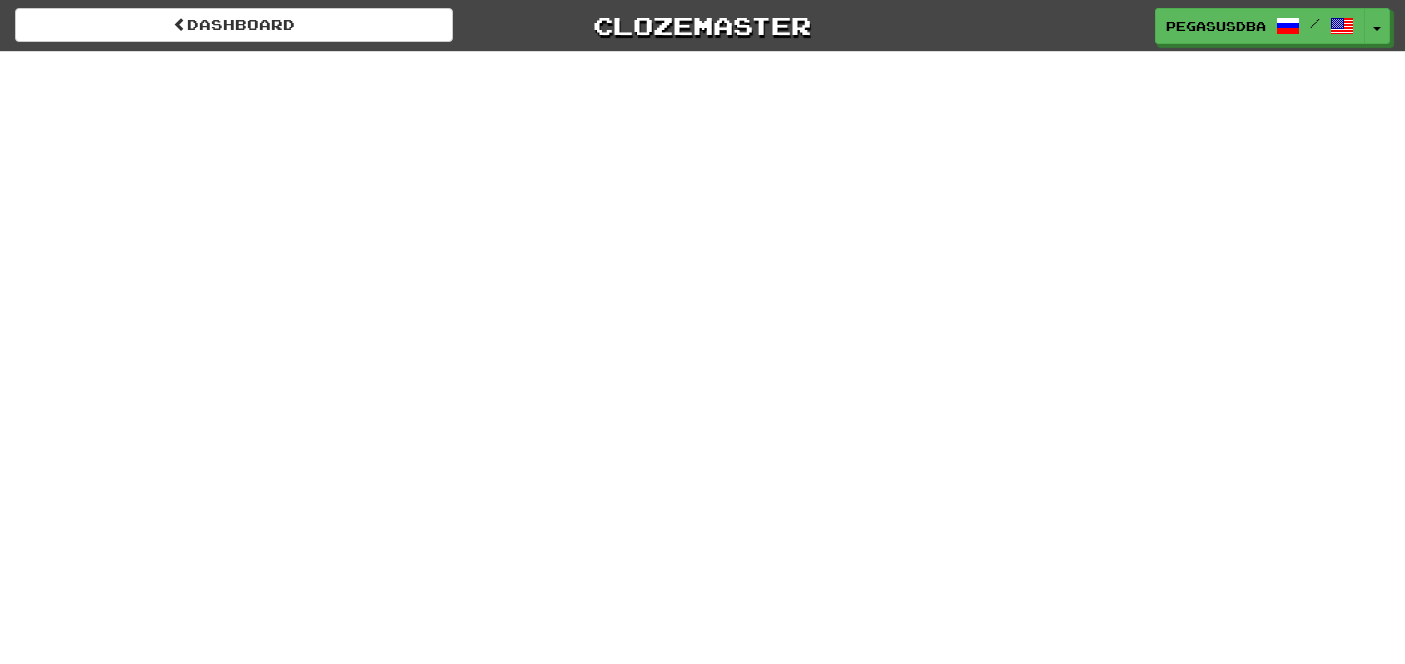 scroll, scrollTop: 0, scrollLeft: 0, axis: both 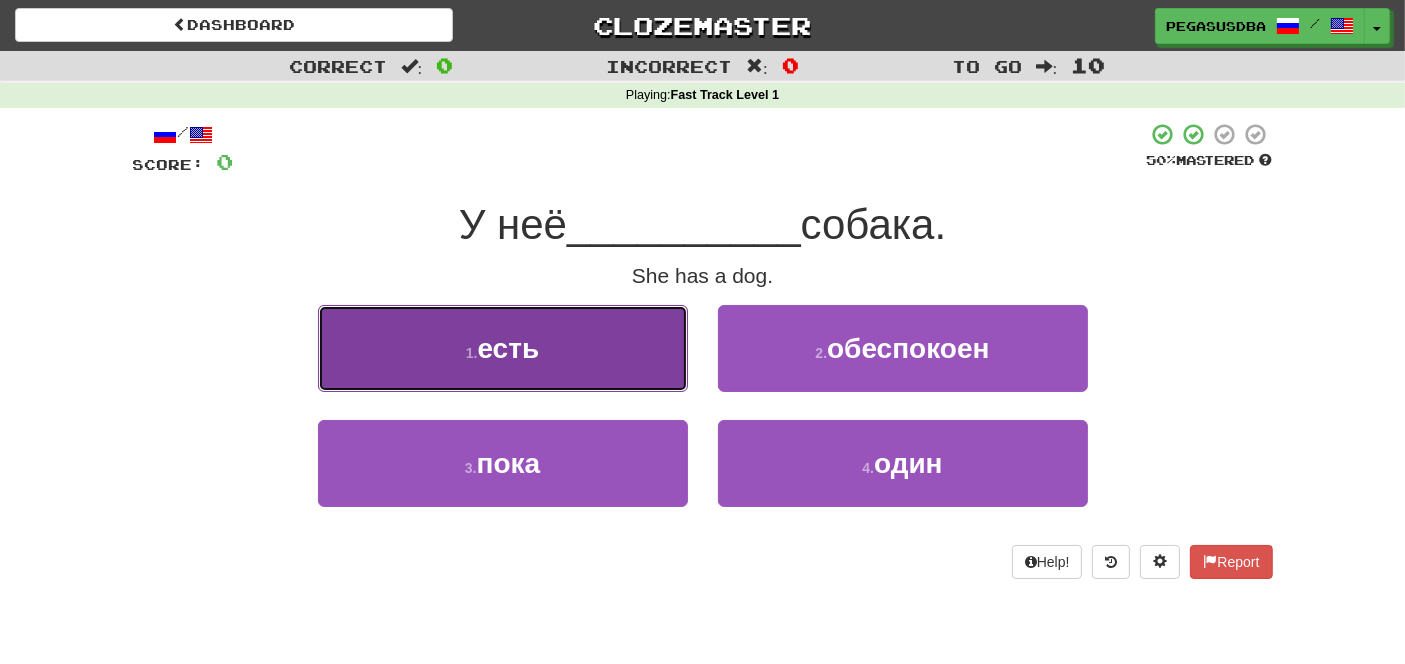 click on "есть" at bounding box center (508, 348) 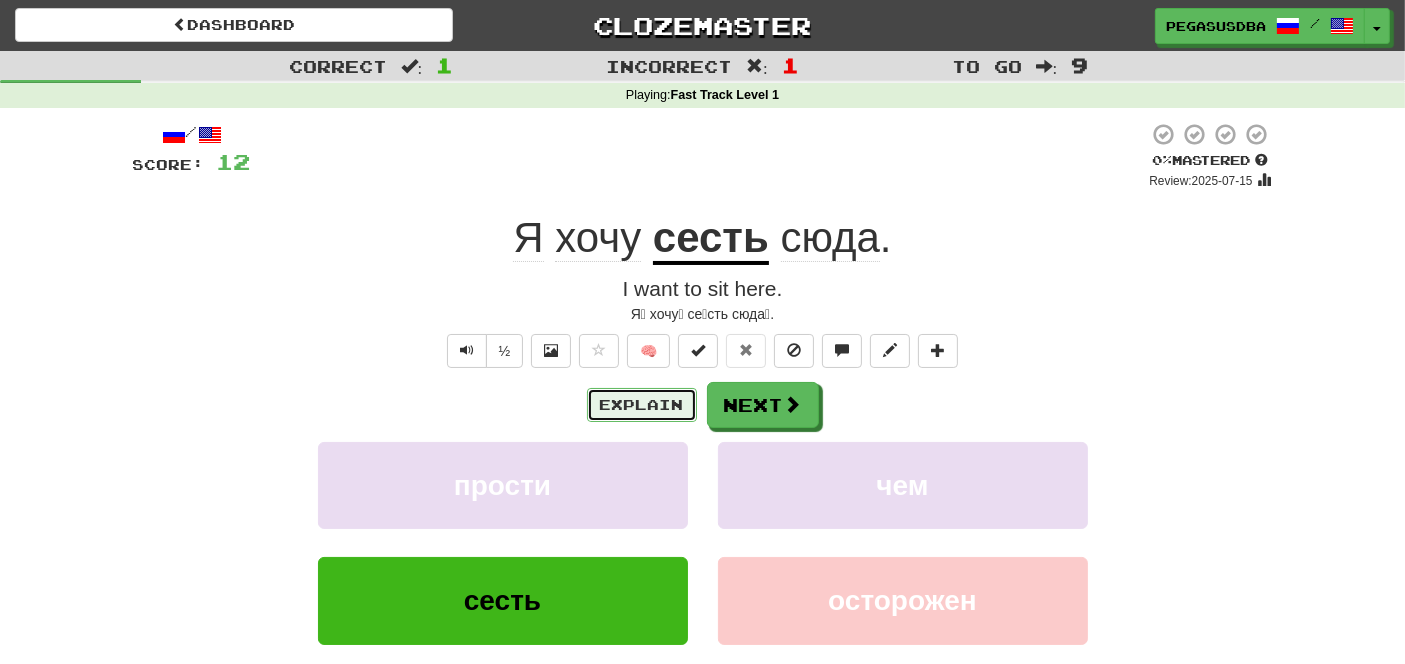 click on "Explain" at bounding box center (642, 405) 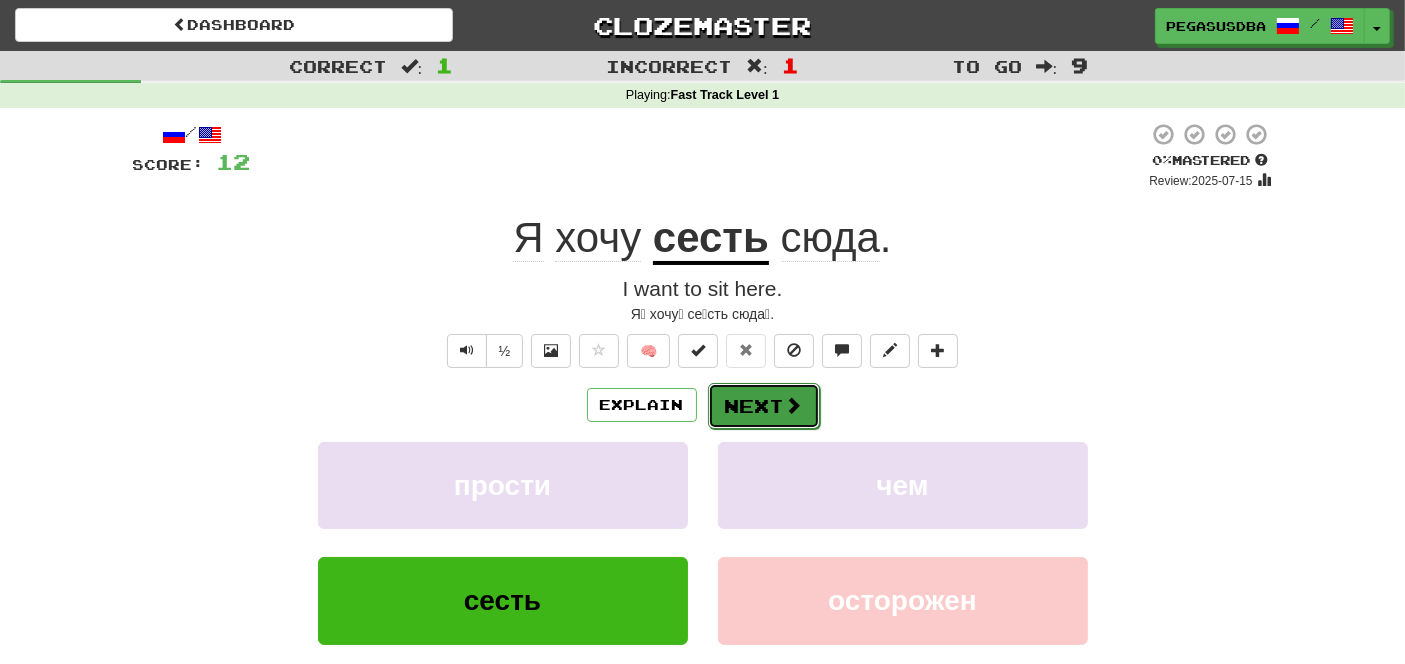 click on "Next" at bounding box center [764, 406] 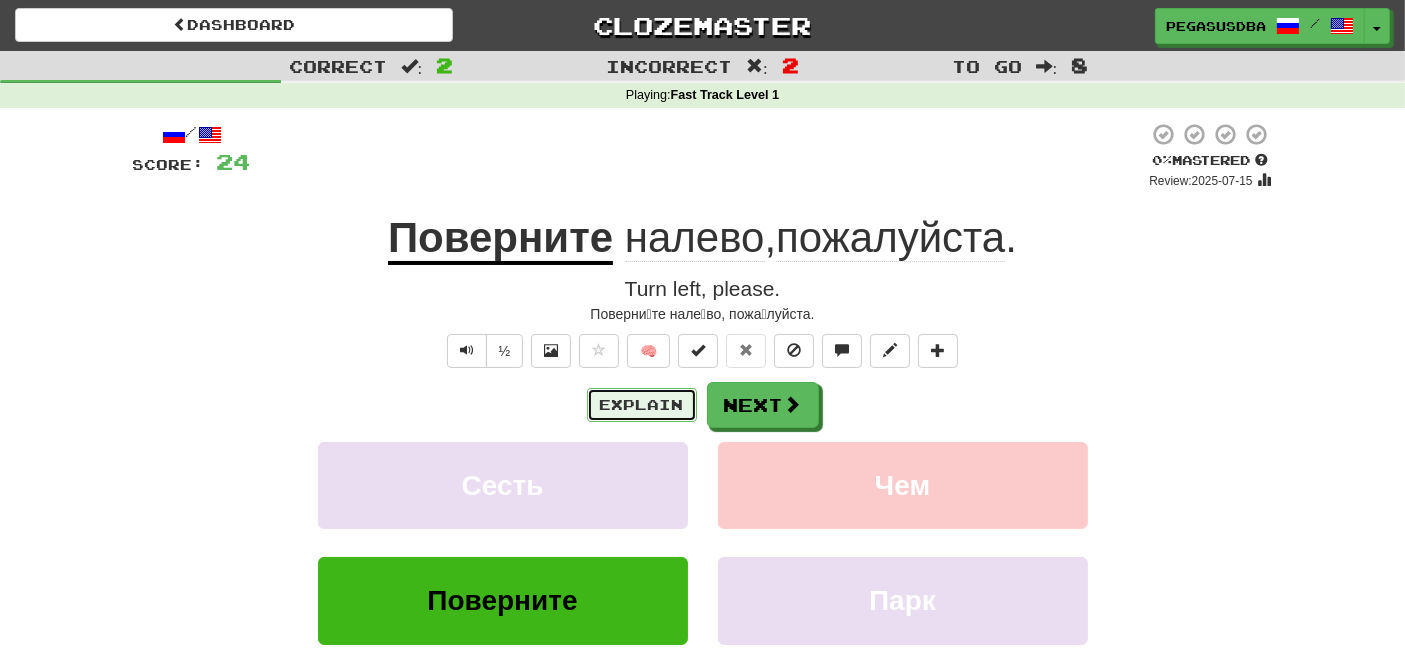 click on "Explain" at bounding box center (642, 405) 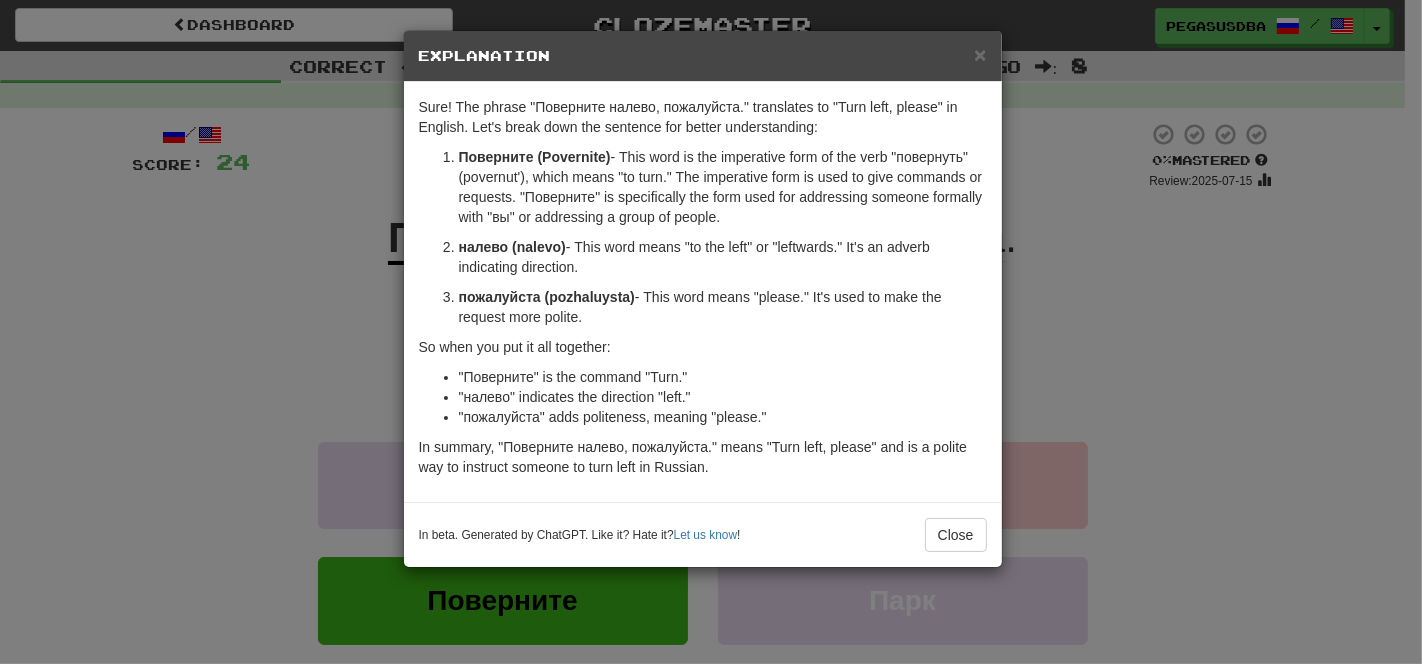 click on "× Explanation Sure! The phrase "Поверните налево, пожалуйста." translates to "Turn left, please" in English. Let's break down the sentence for better understanding:
Поверните (Povernite)  - This word is the imperative form of the verb "повернуть" (povernut'), which means "to turn." The imperative form is used to give commands or requests. "Поверните" is specifically the form used for addressing someone formally with "вы" or addressing a group of people.
налево (nalevo)  - This word means "to the left" or "leftwards." It's an adverb indicating direction.
пожалуйста (pozhaluysta)  - This word means "please." It's used to make the request more polite.
So when you put it all together:
"Поверните" is the command "Turn."
"налево" indicates the direction "left."
"пожалуйста" adds politeness, meaning "please."
In beta. Generated by ChatGPT. Like it? Hate it?  Let us know ! Close" at bounding box center (711, 332) 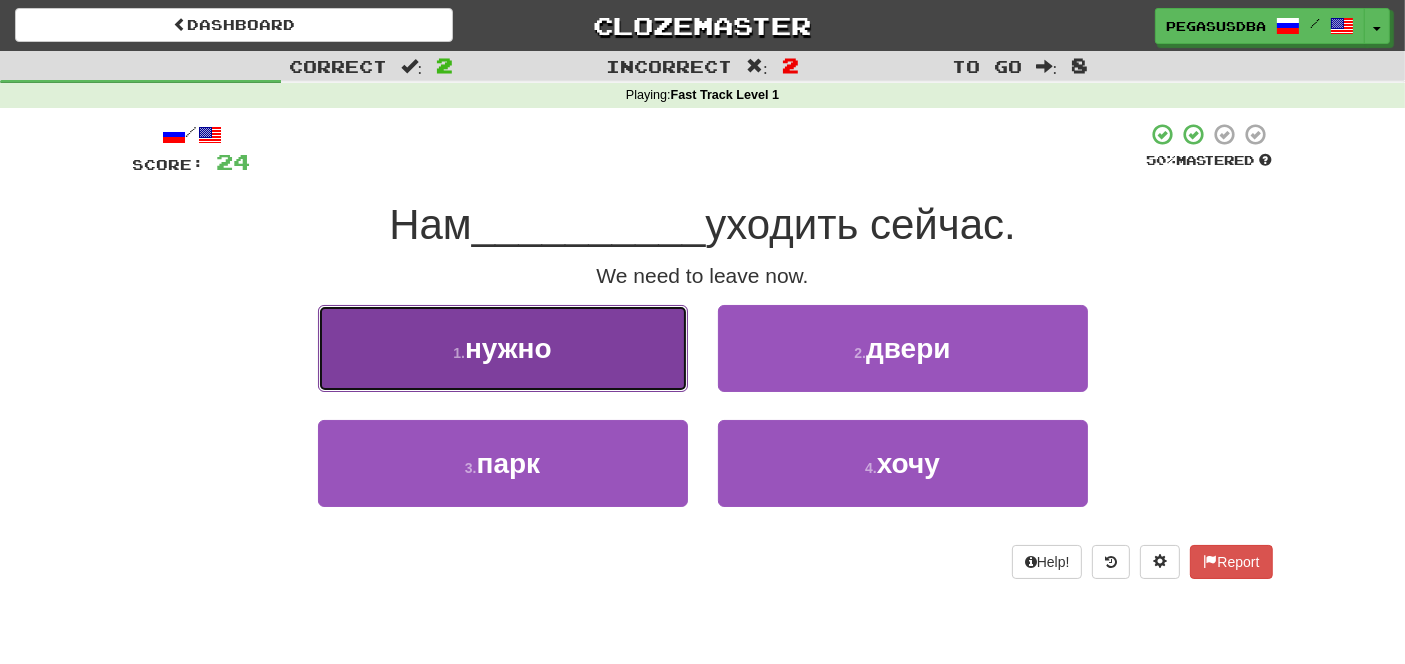 click on "нужно" at bounding box center [508, 348] 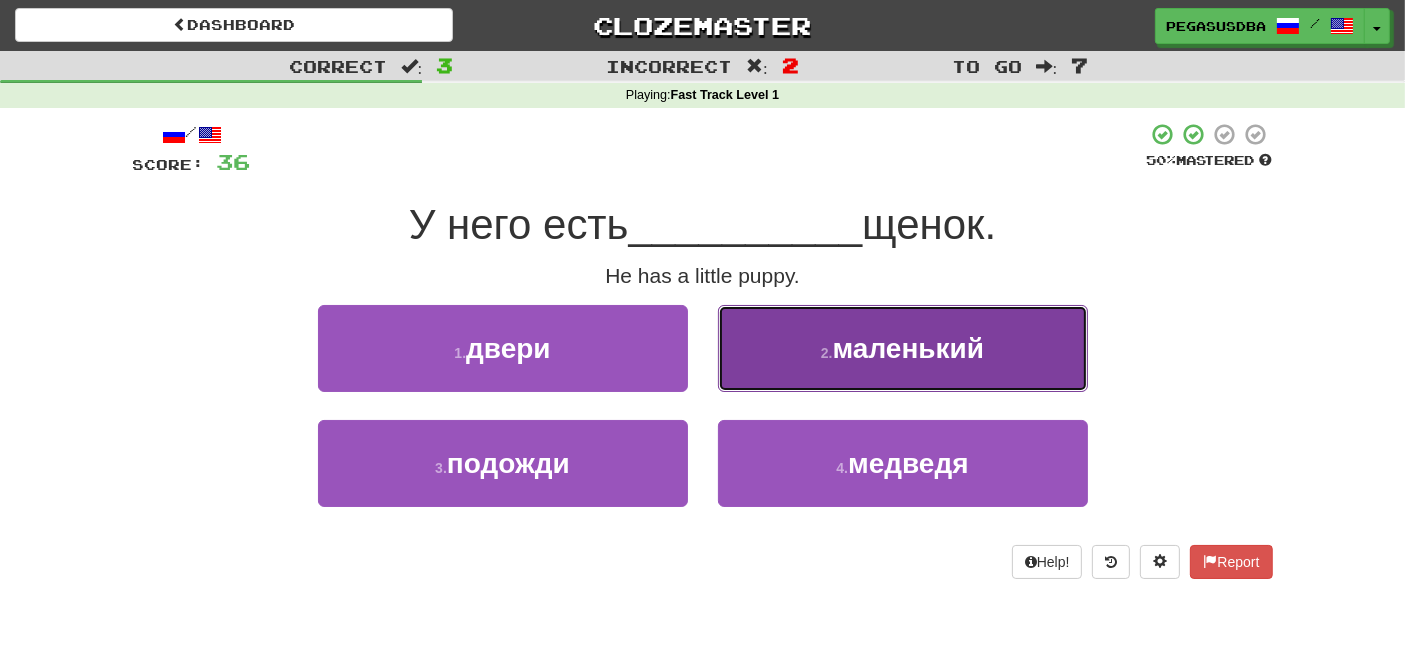 click on "2 .  маленький" at bounding box center (903, 348) 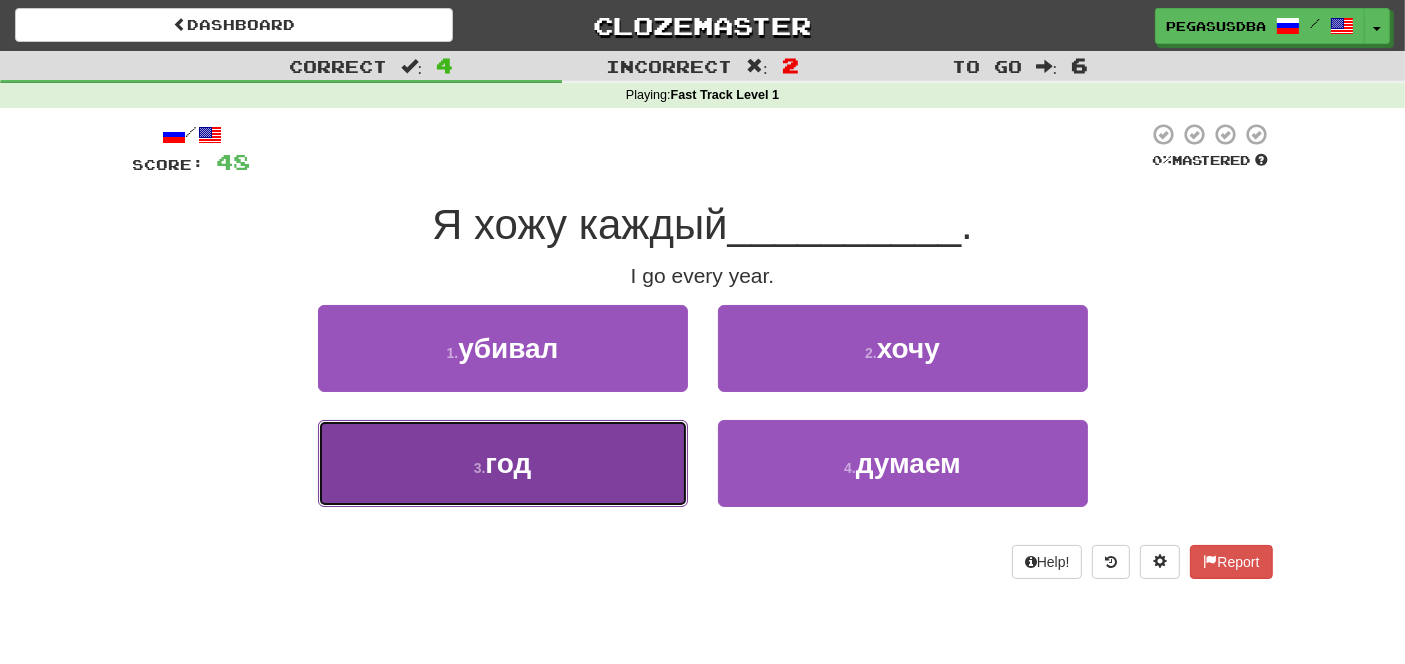 click on "год" at bounding box center (508, 463) 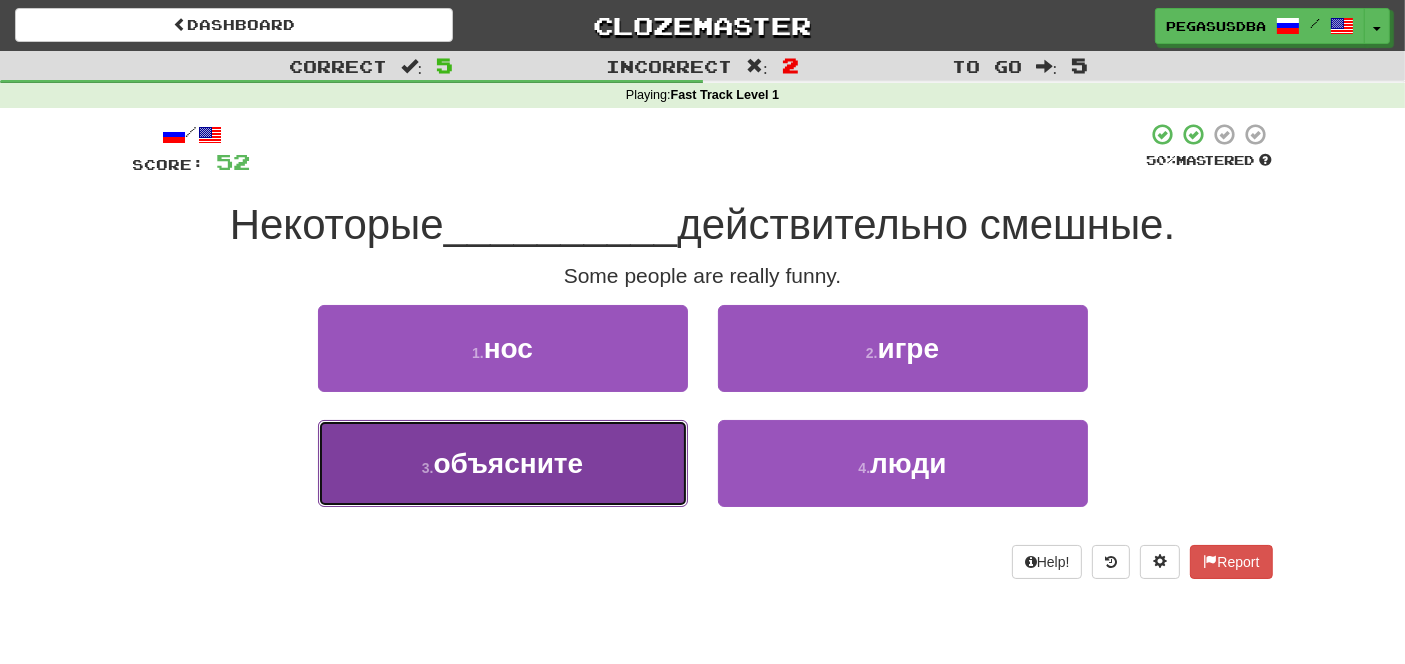 click on "3 .  объясните" at bounding box center [503, 463] 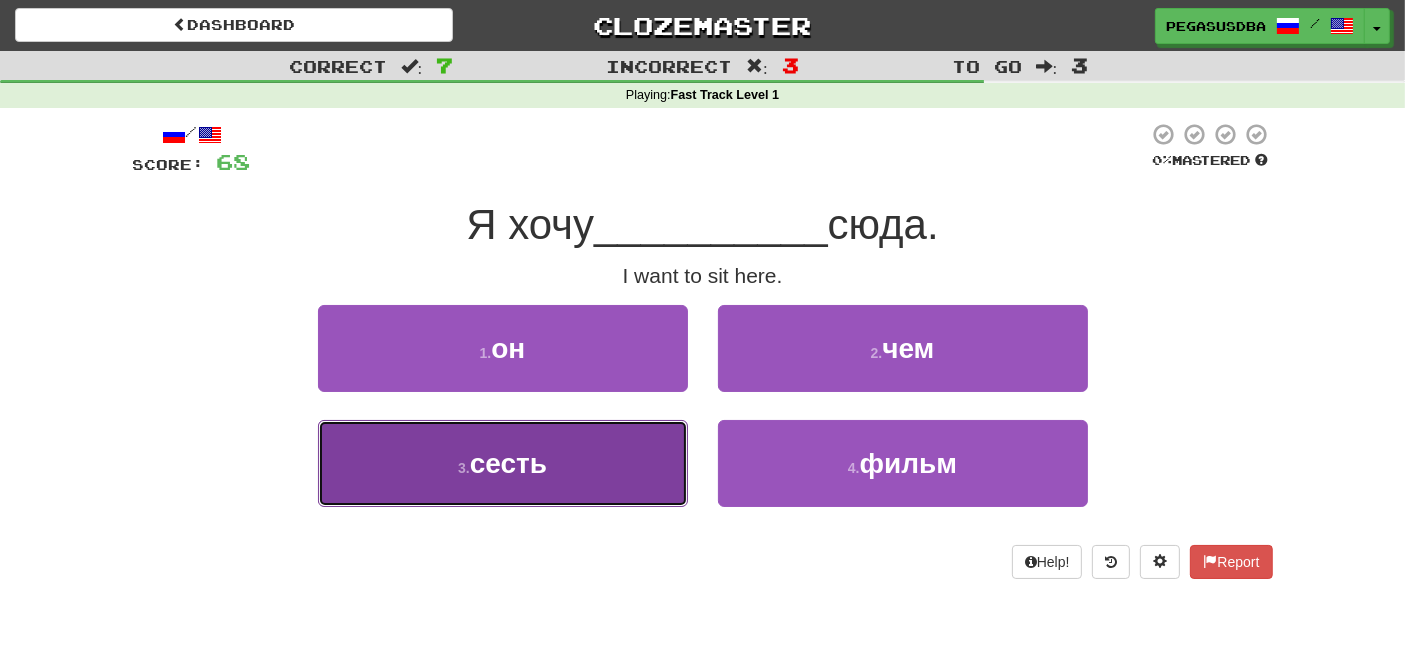 click on "3 ." at bounding box center (464, 468) 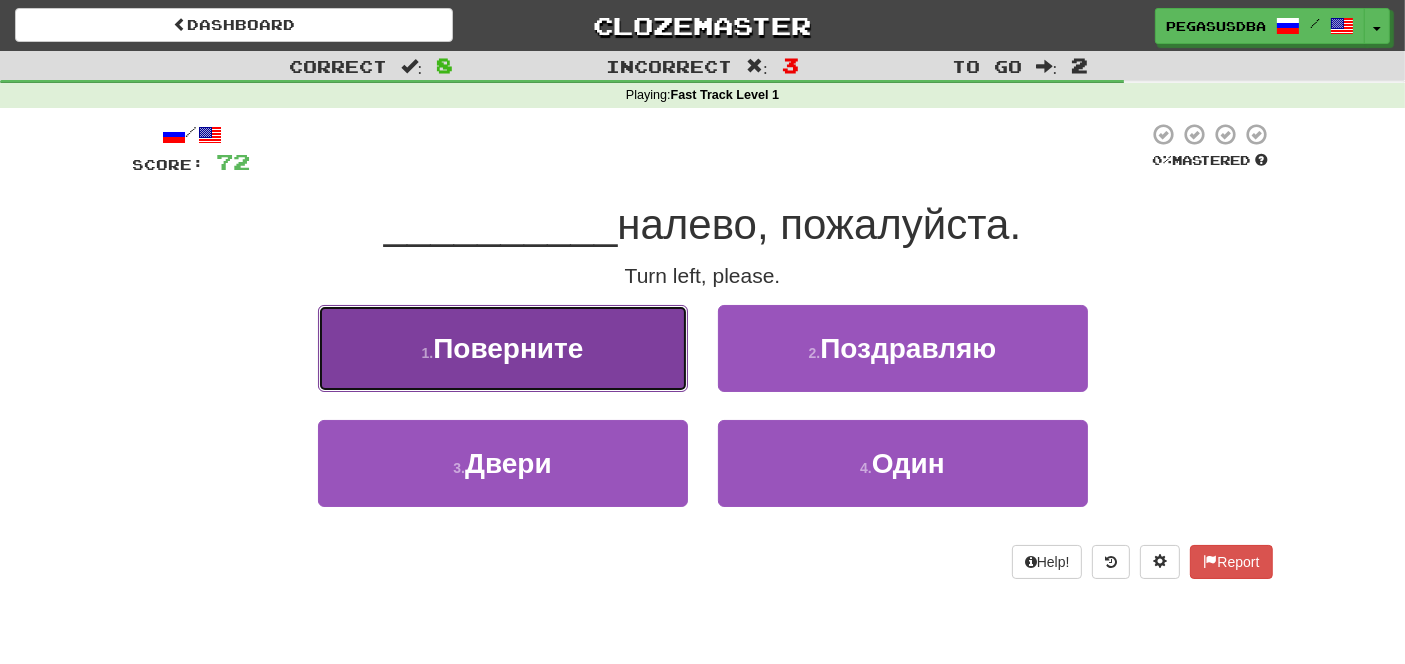 click on "Поверните" at bounding box center (508, 348) 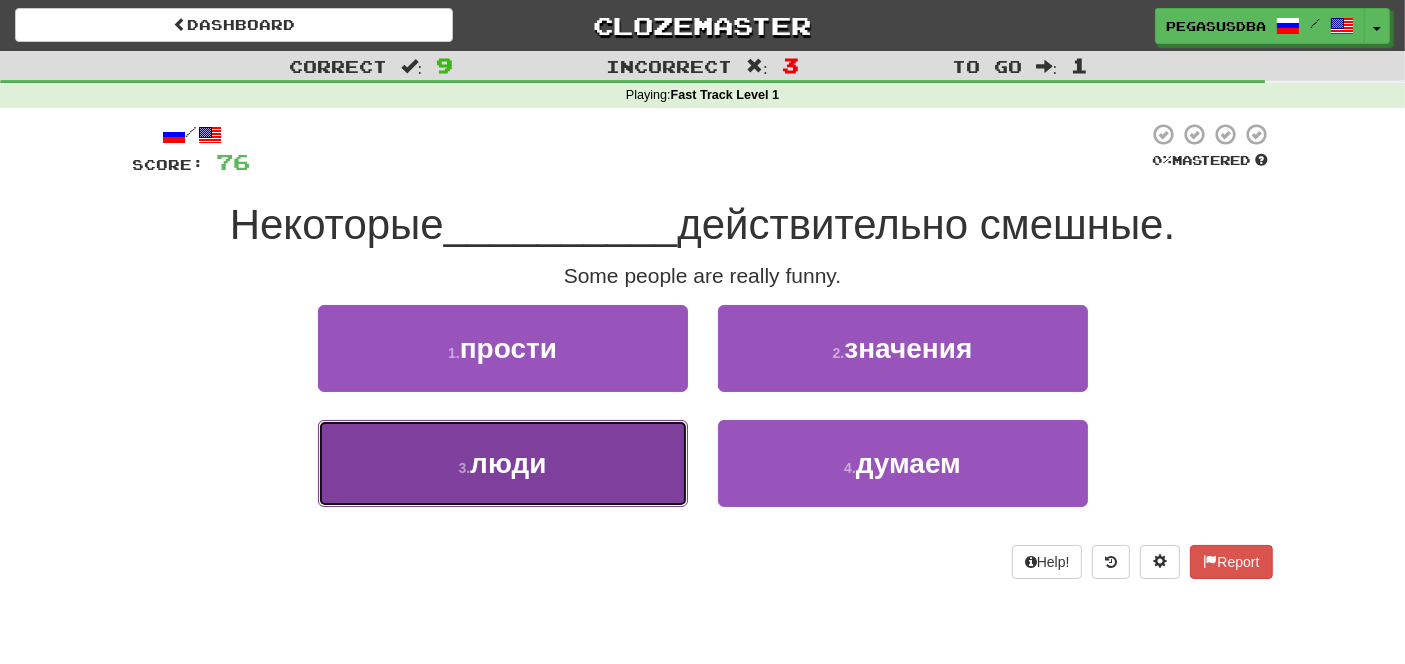 click on "люди" at bounding box center [508, 463] 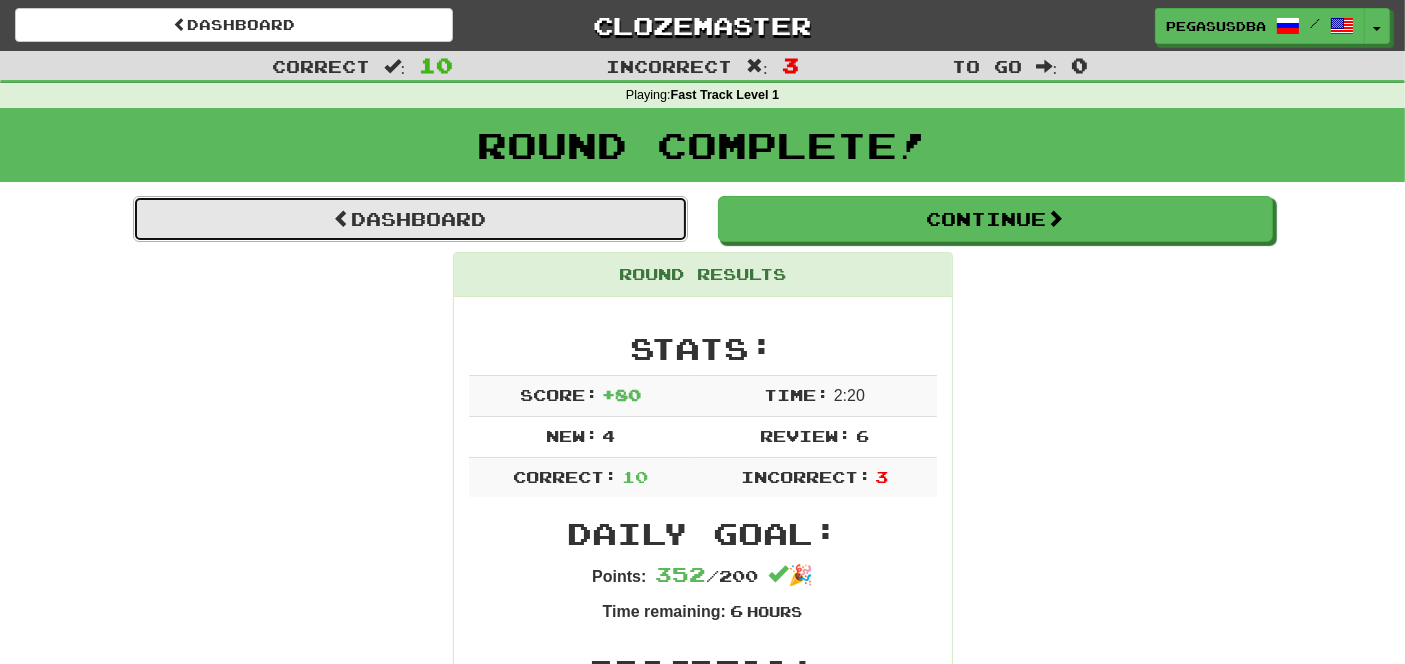 click on "Dashboard" at bounding box center (410, 219) 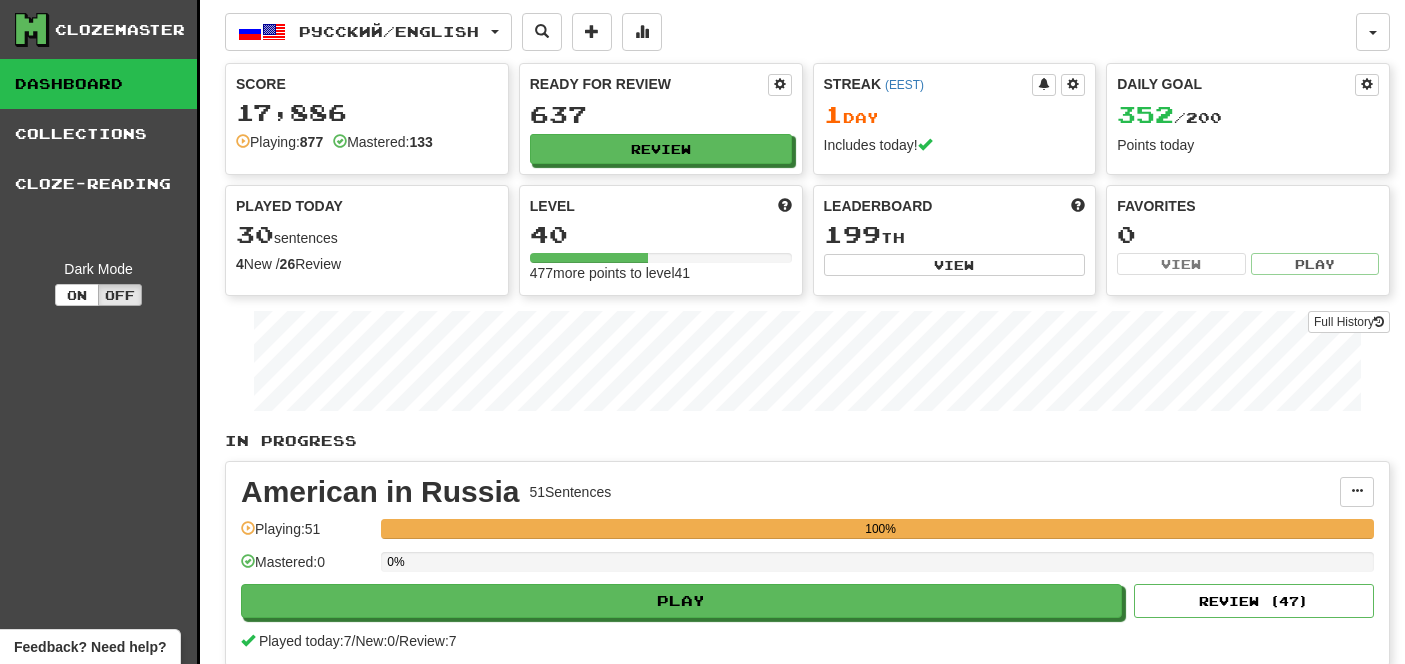 scroll, scrollTop: 0, scrollLeft: 0, axis: both 